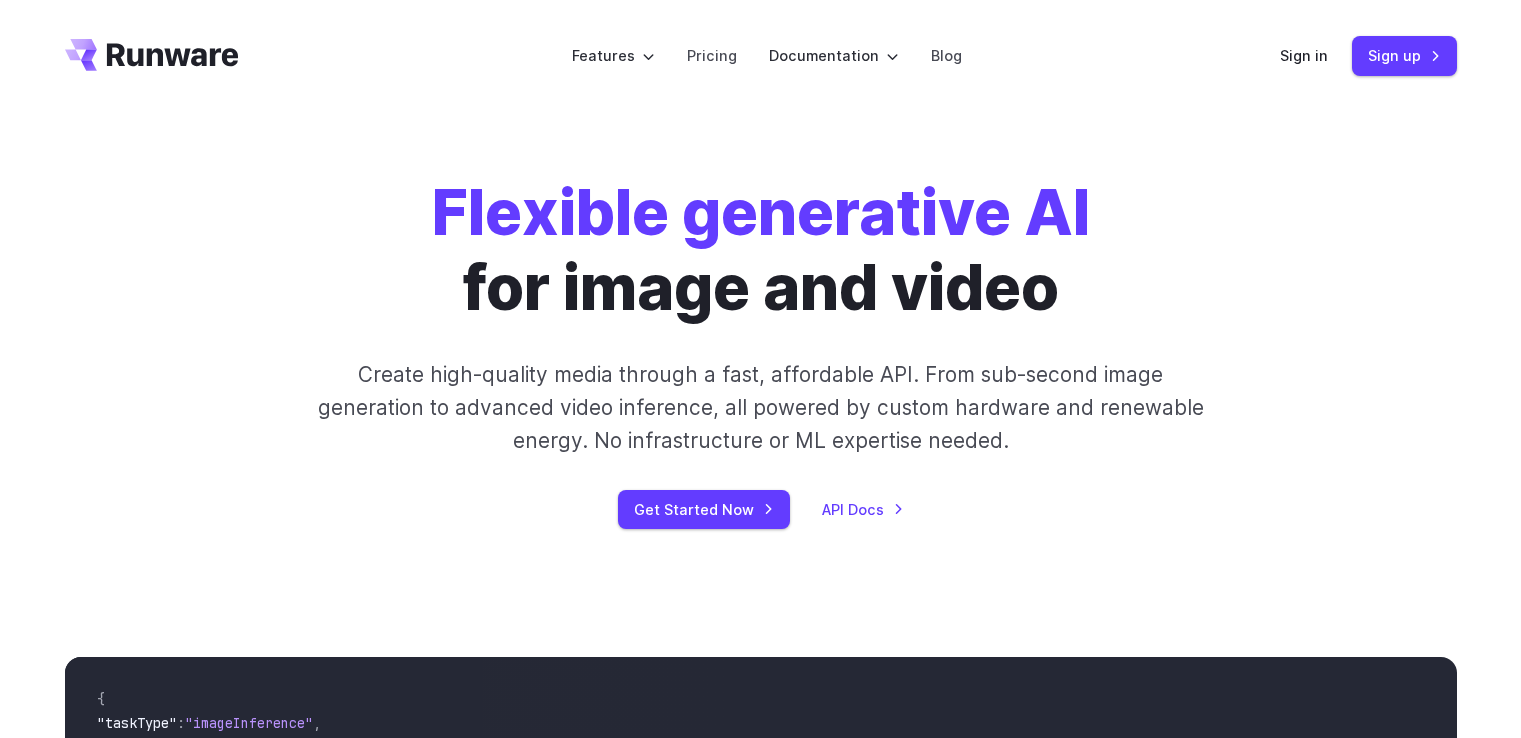 scroll, scrollTop: 0, scrollLeft: 0, axis: both 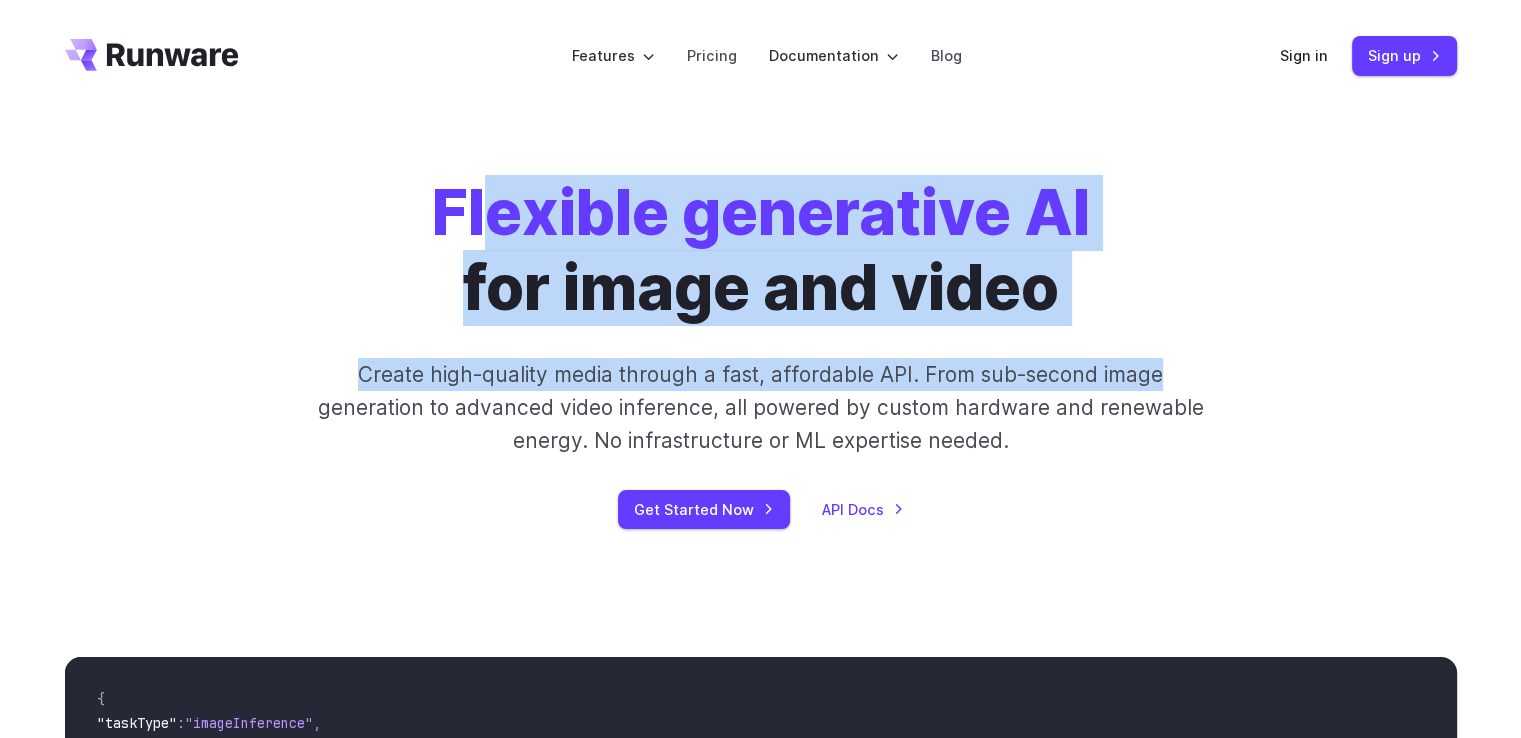drag, startPoint x: 671, startPoint y: 221, endPoint x: 1275, endPoint y: 229, distance: 604.053 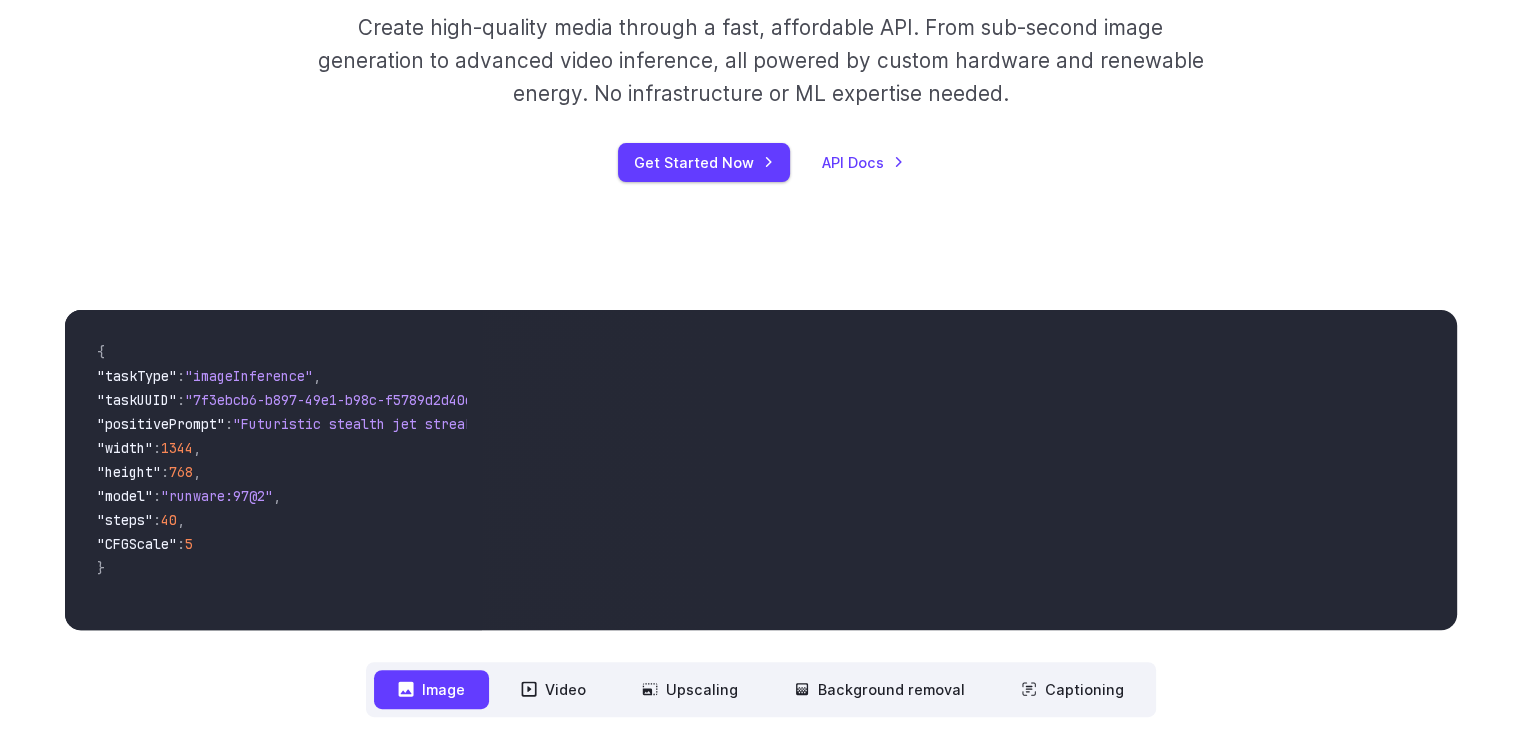 scroll, scrollTop: 0, scrollLeft: 0, axis: both 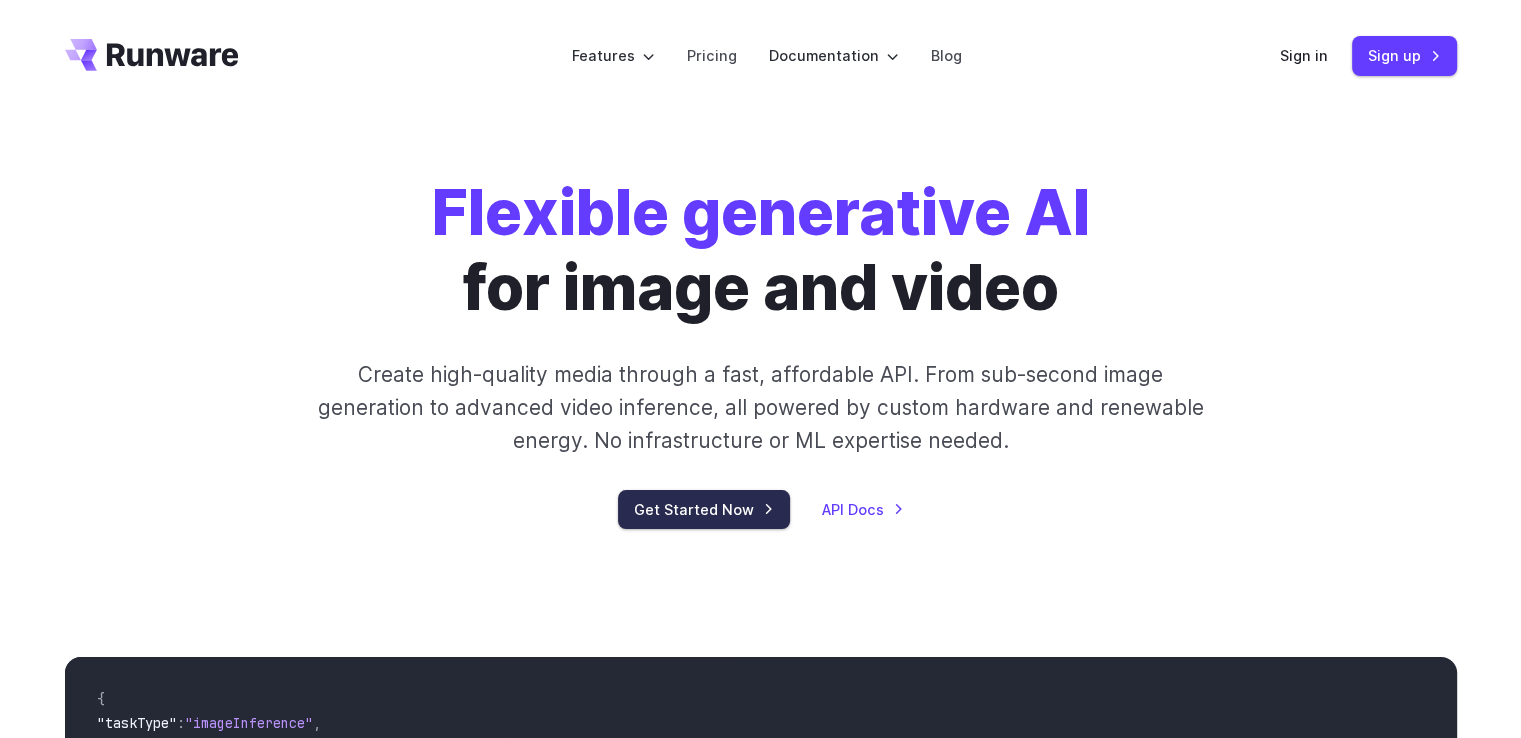 click on "Get Started Now" at bounding box center [704, 509] 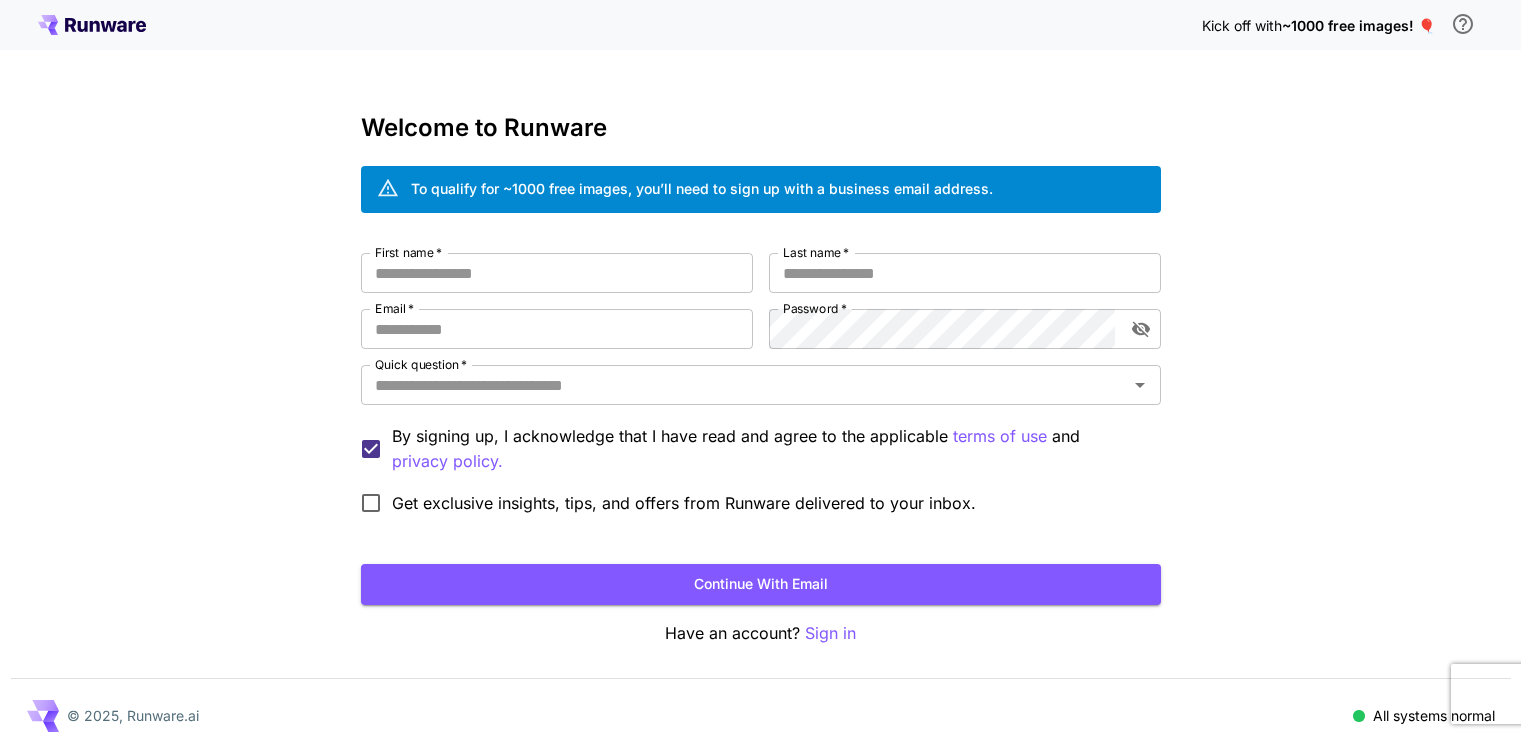 scroll, scrollTop: 0, scrollLeft: 0, axis: both 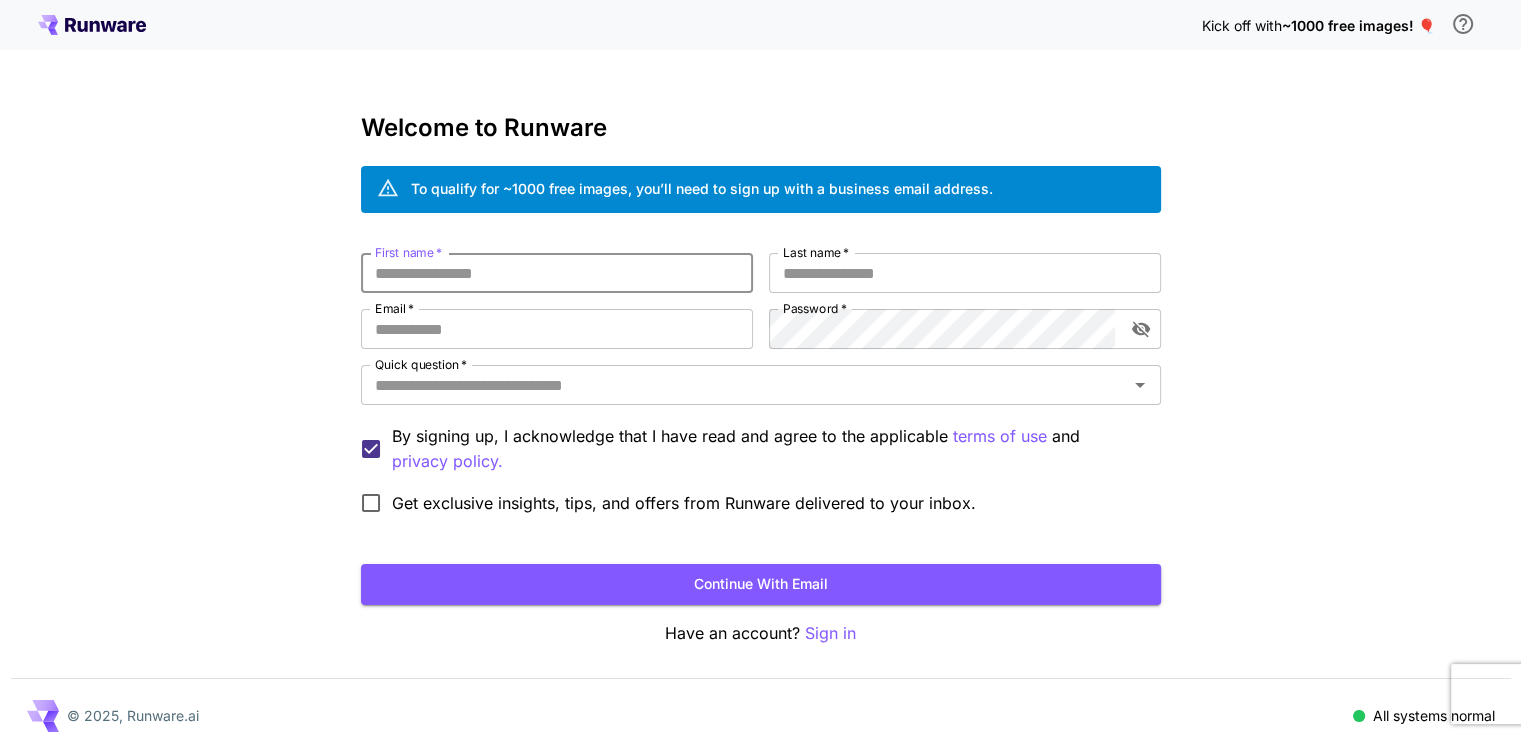 click on "First name   *" at bounding box center (557, 273) 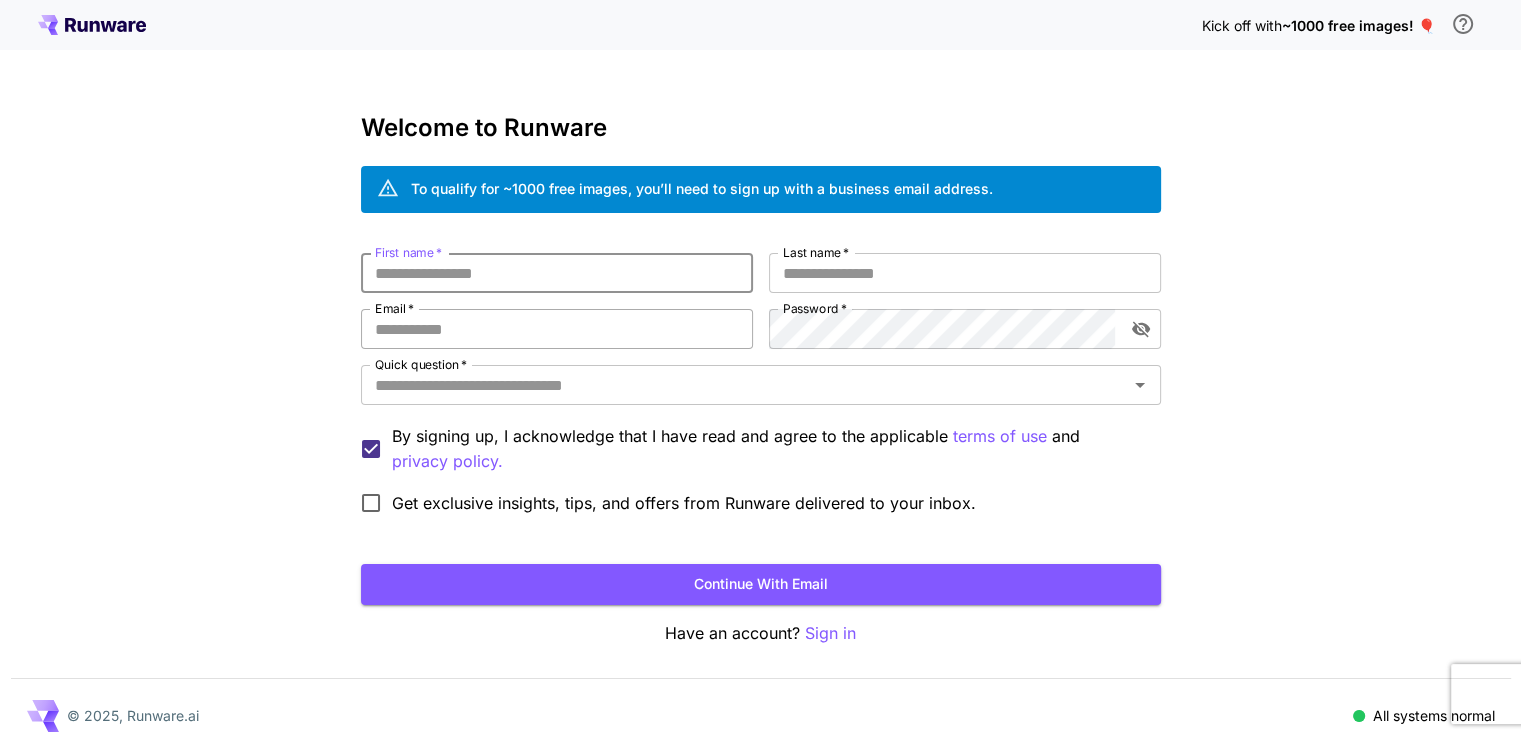 paste on "**********" 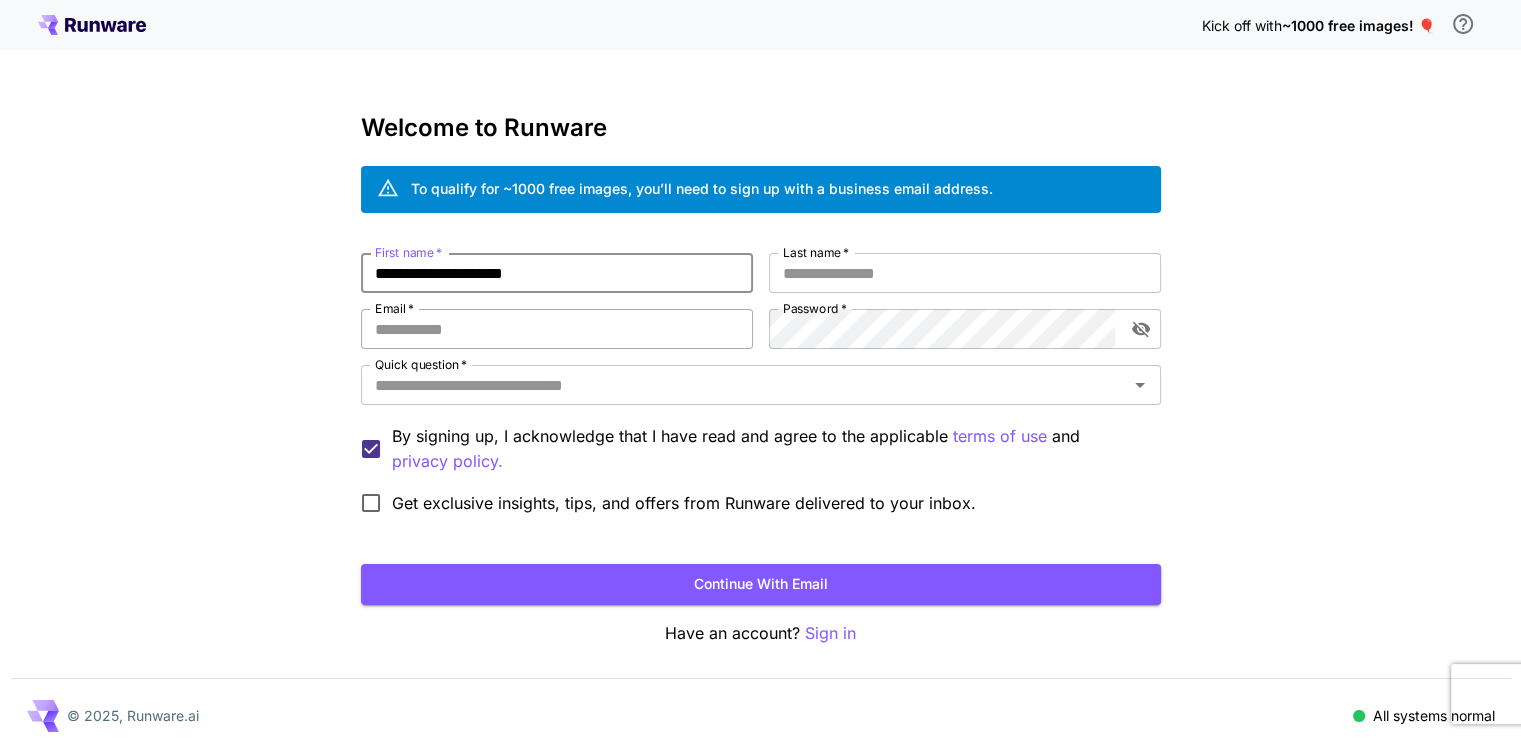 type on "**********" 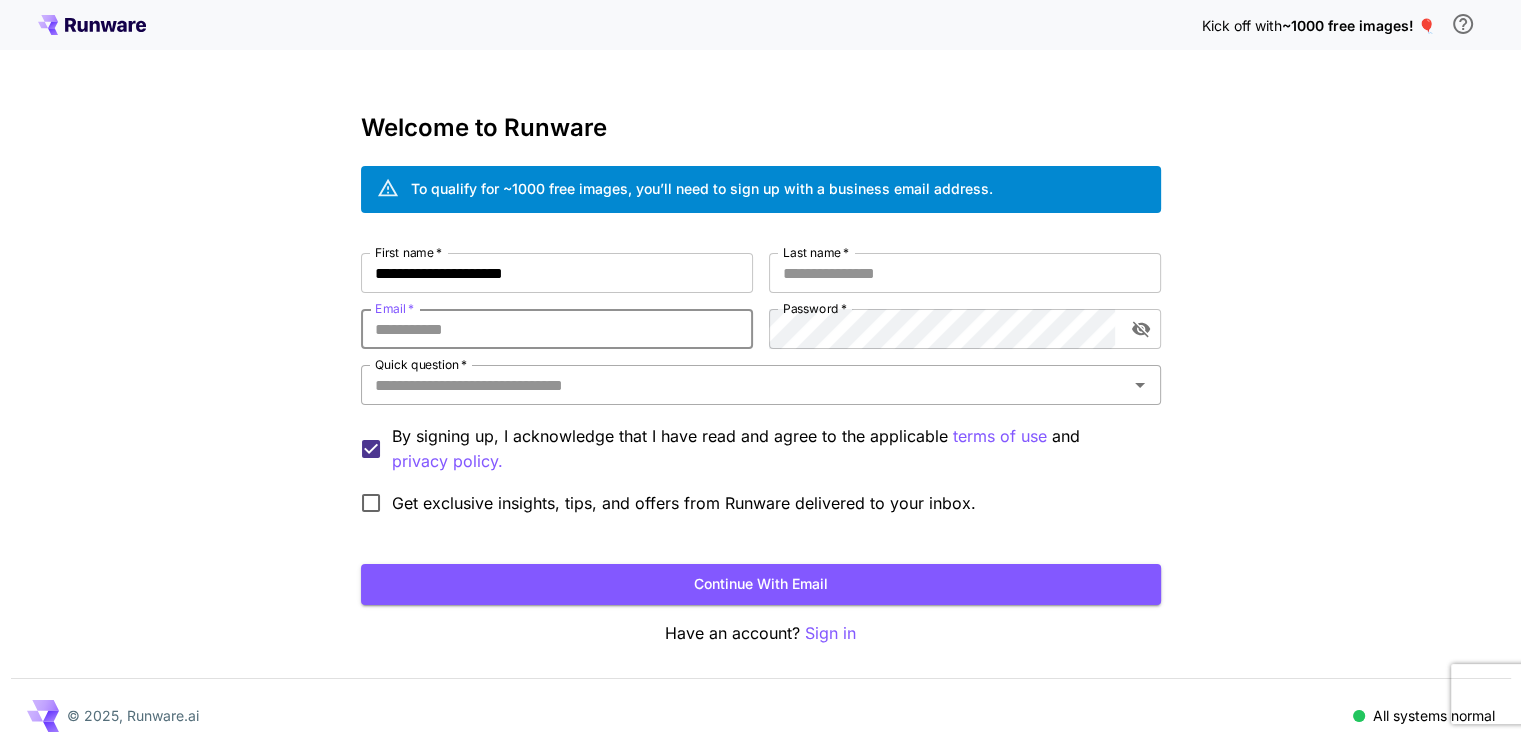 paste on "**********" 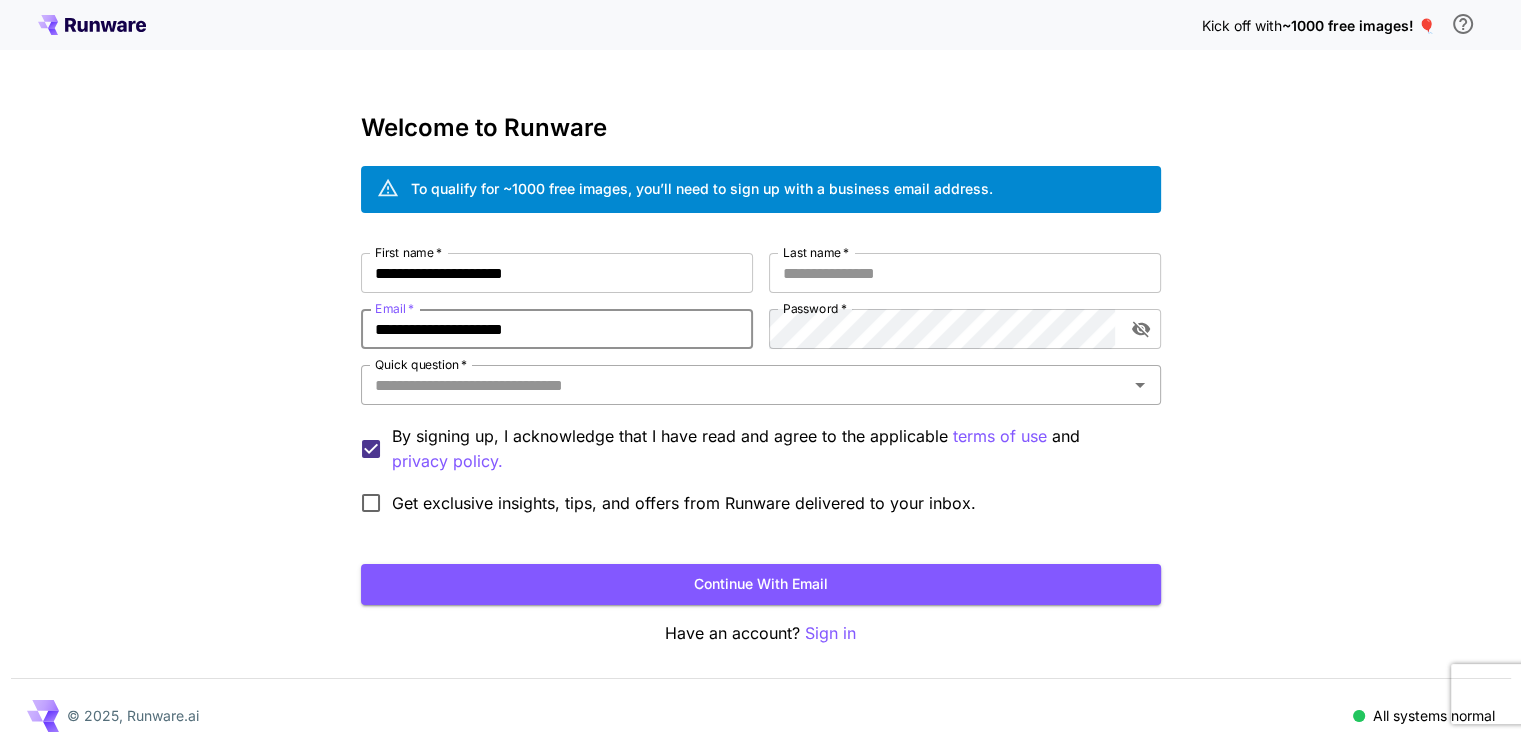type on "**********" 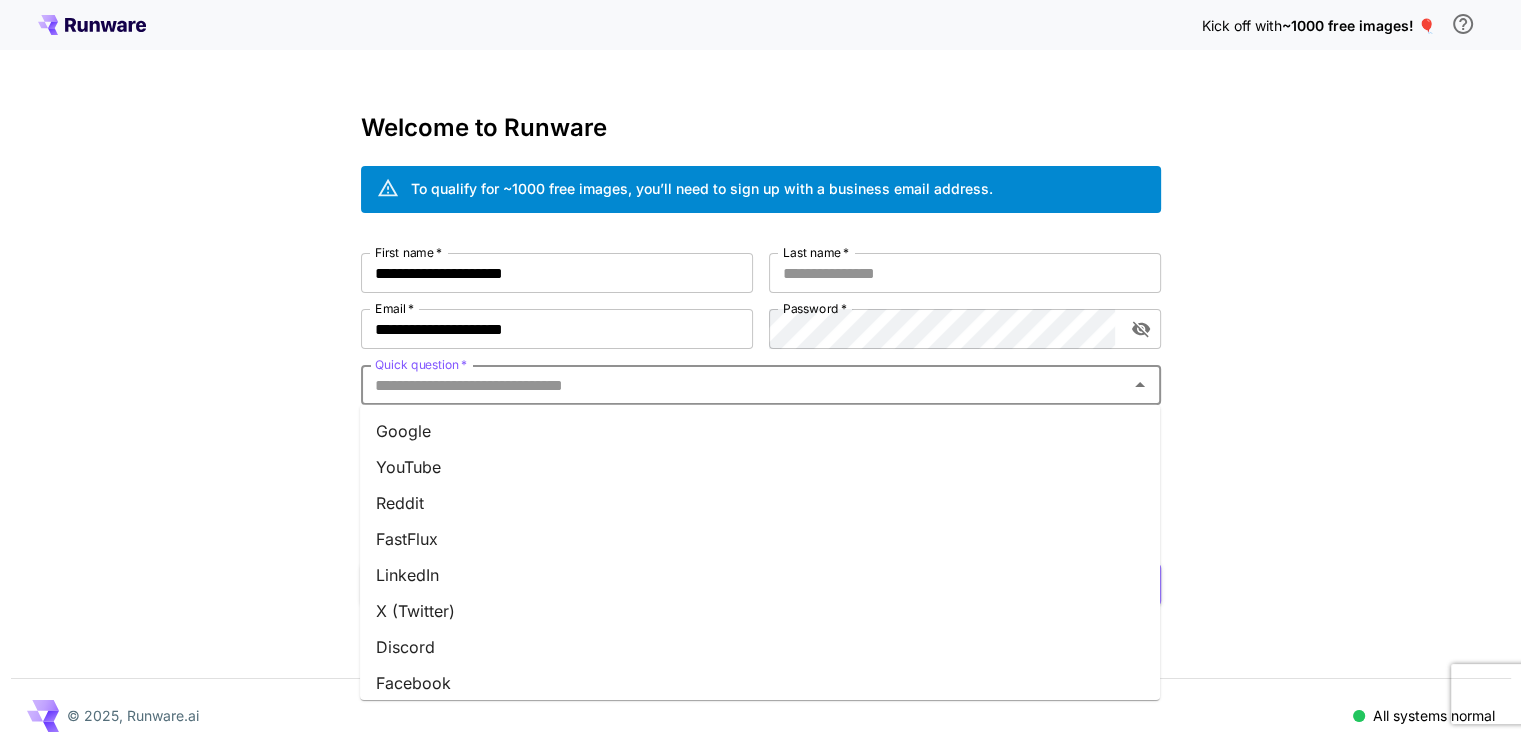 click on "Google" at bounding box center [760, 431] 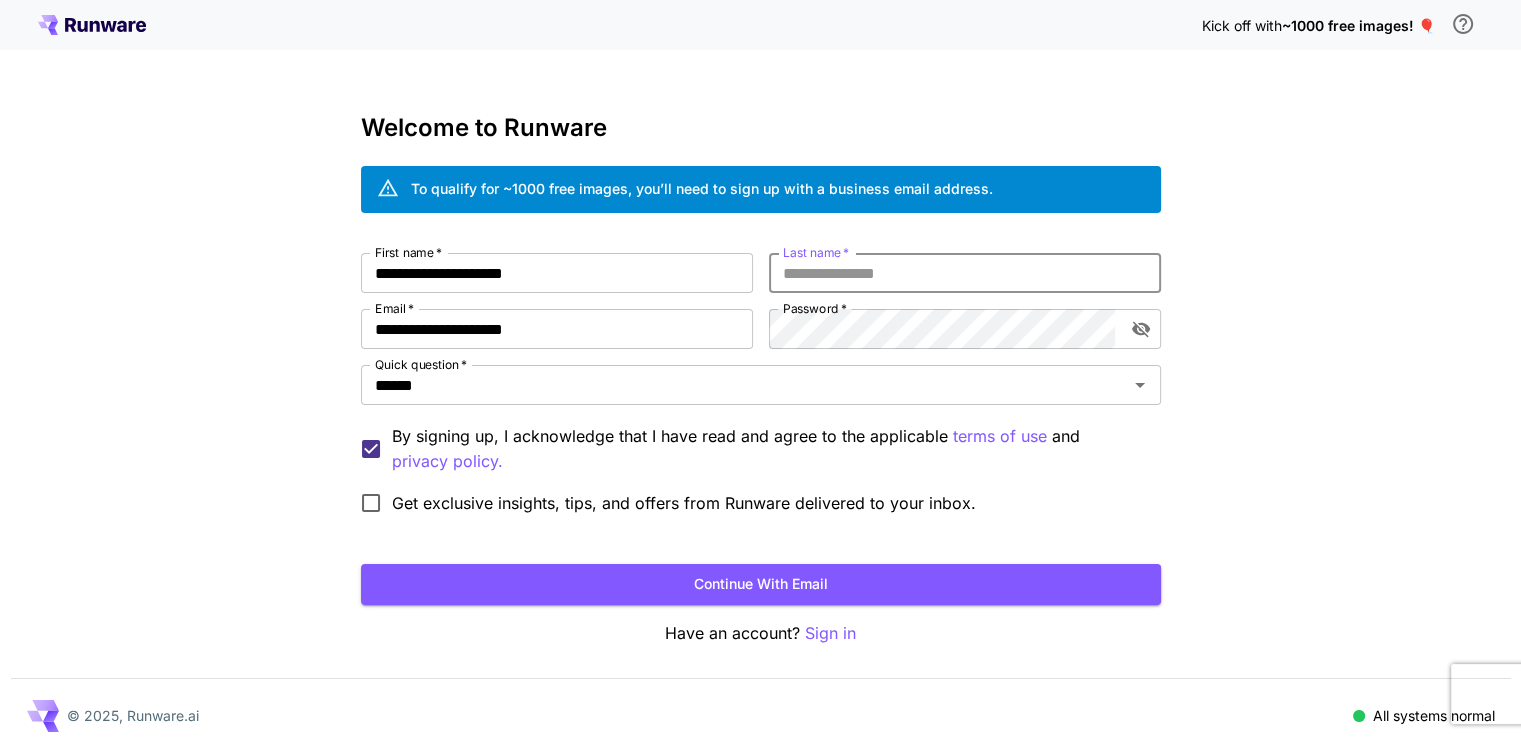 click on "Last name   *" at bounding box center [965, 273] 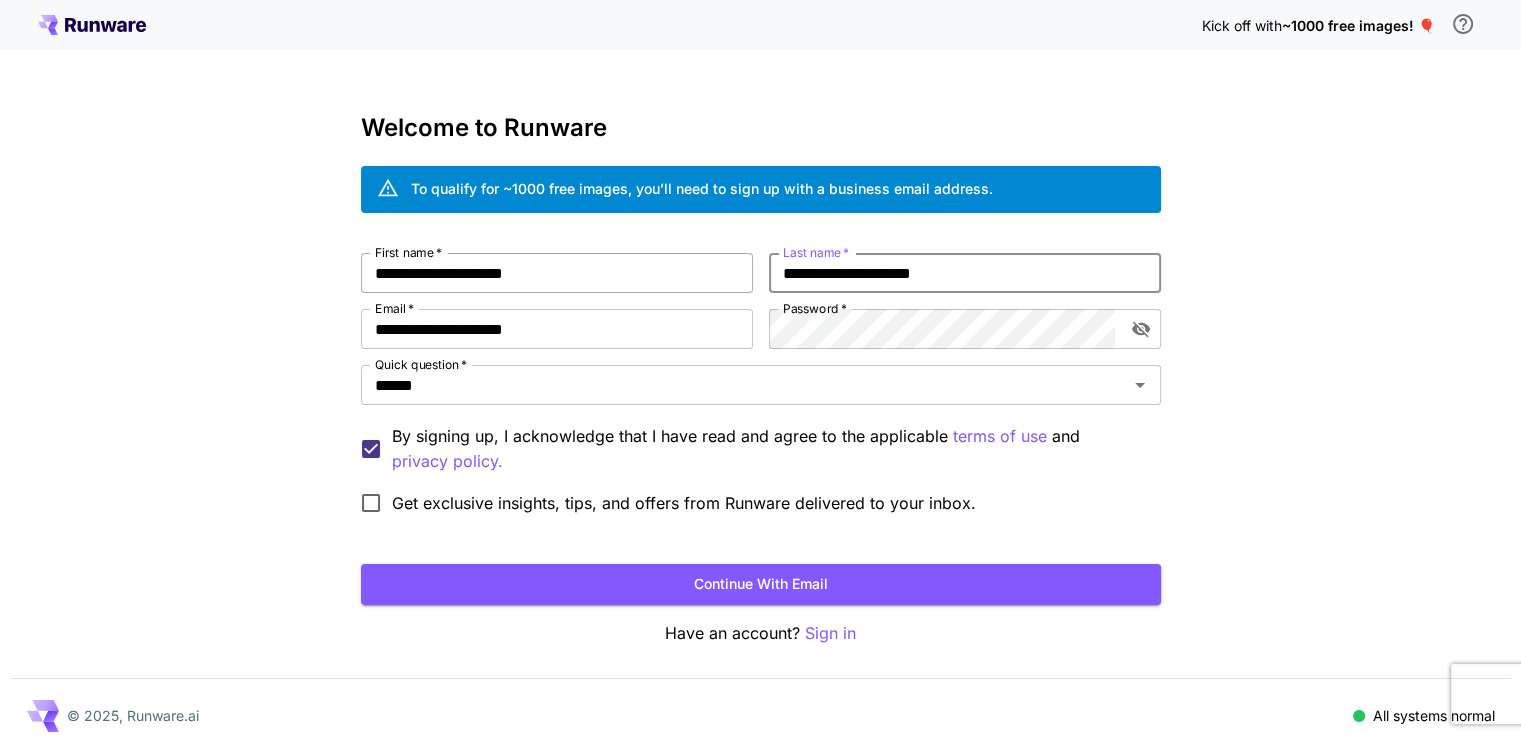 drag, startPoint x: 880, startPoint y: 271, endPoint x: 714, endPoint y: 277, distance: 166.1084 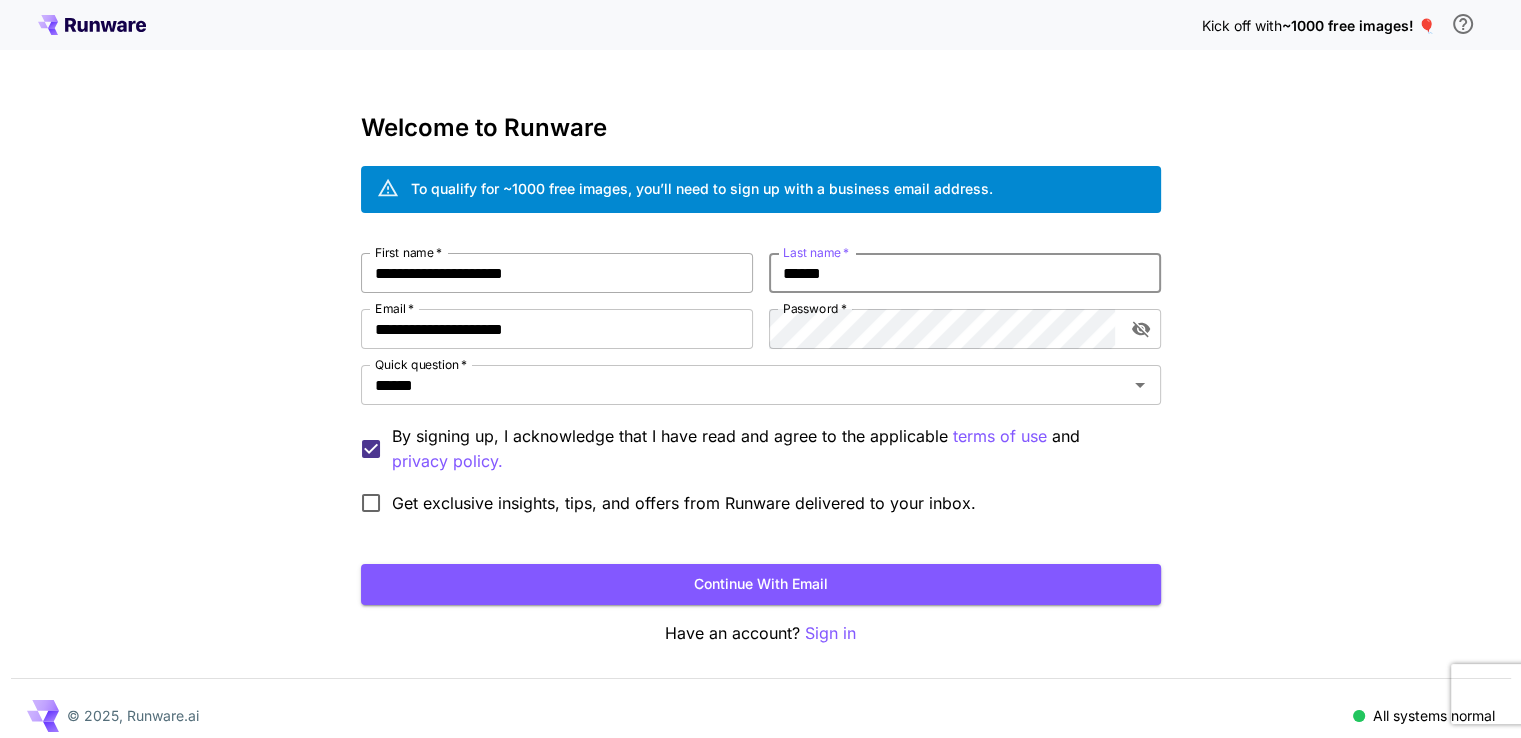 type on "******" 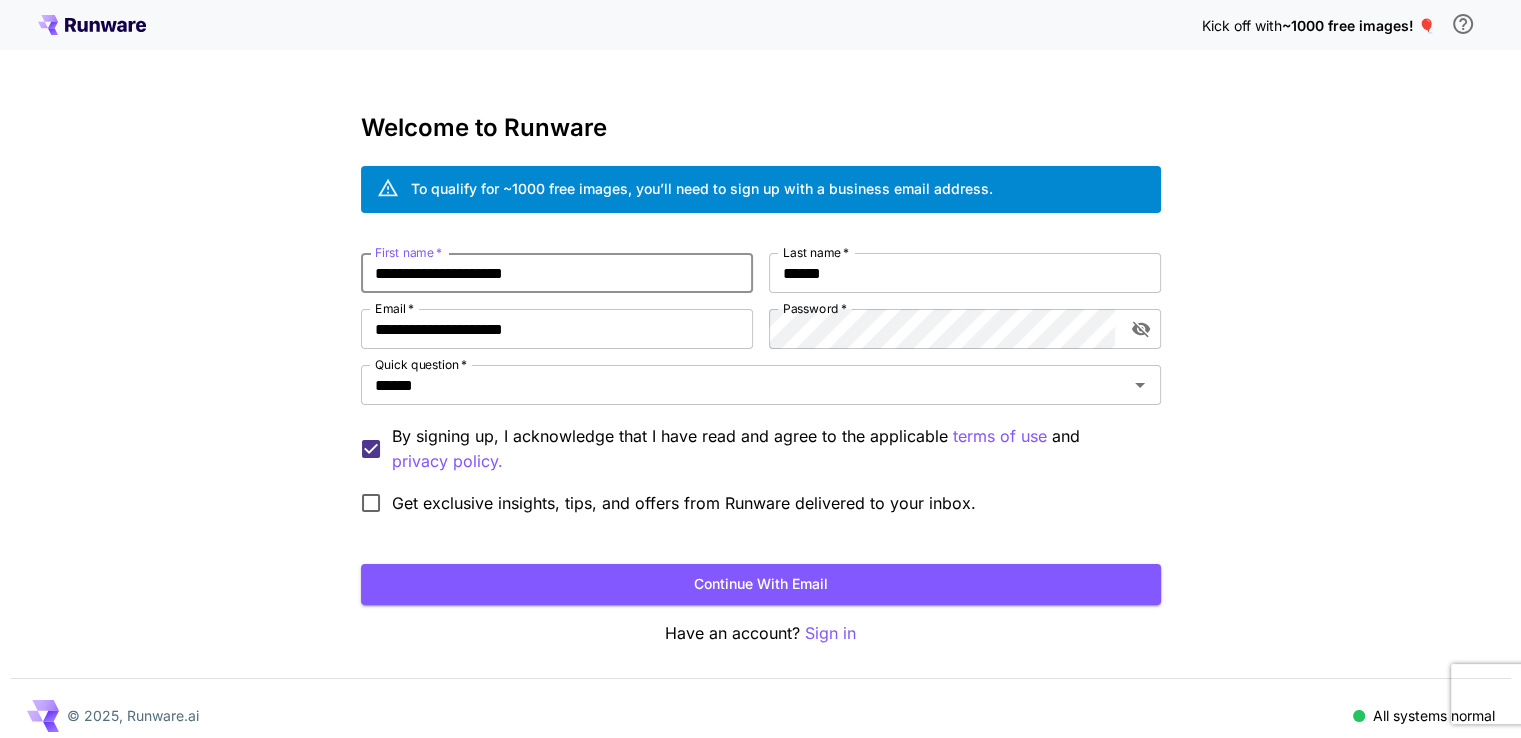 drag, startPoint x: 463, startPoint y: 273, endPoint x: 480, endPoint y: 273, distance: 17 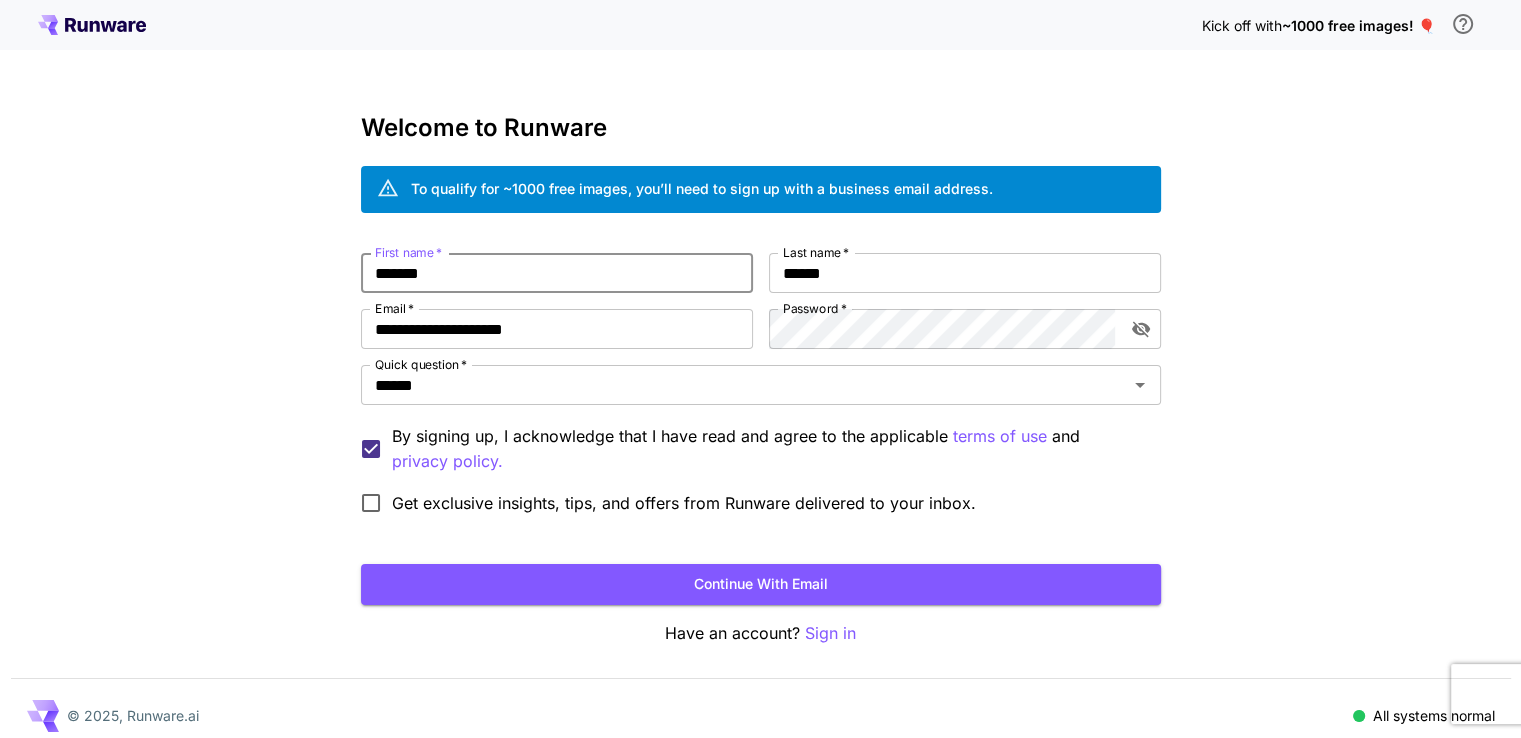 click on "*******" at bounding box center [557, 273] 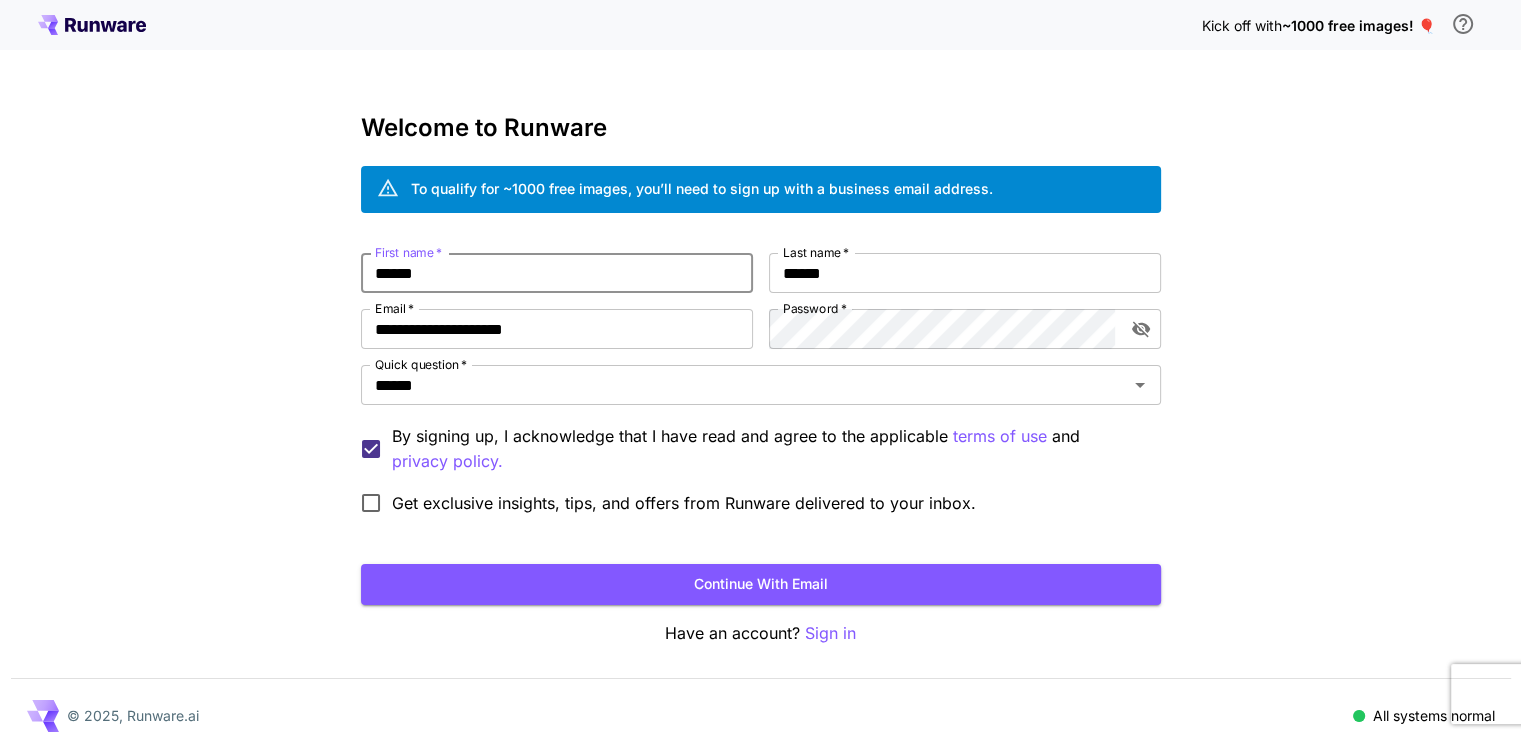 type on "******" 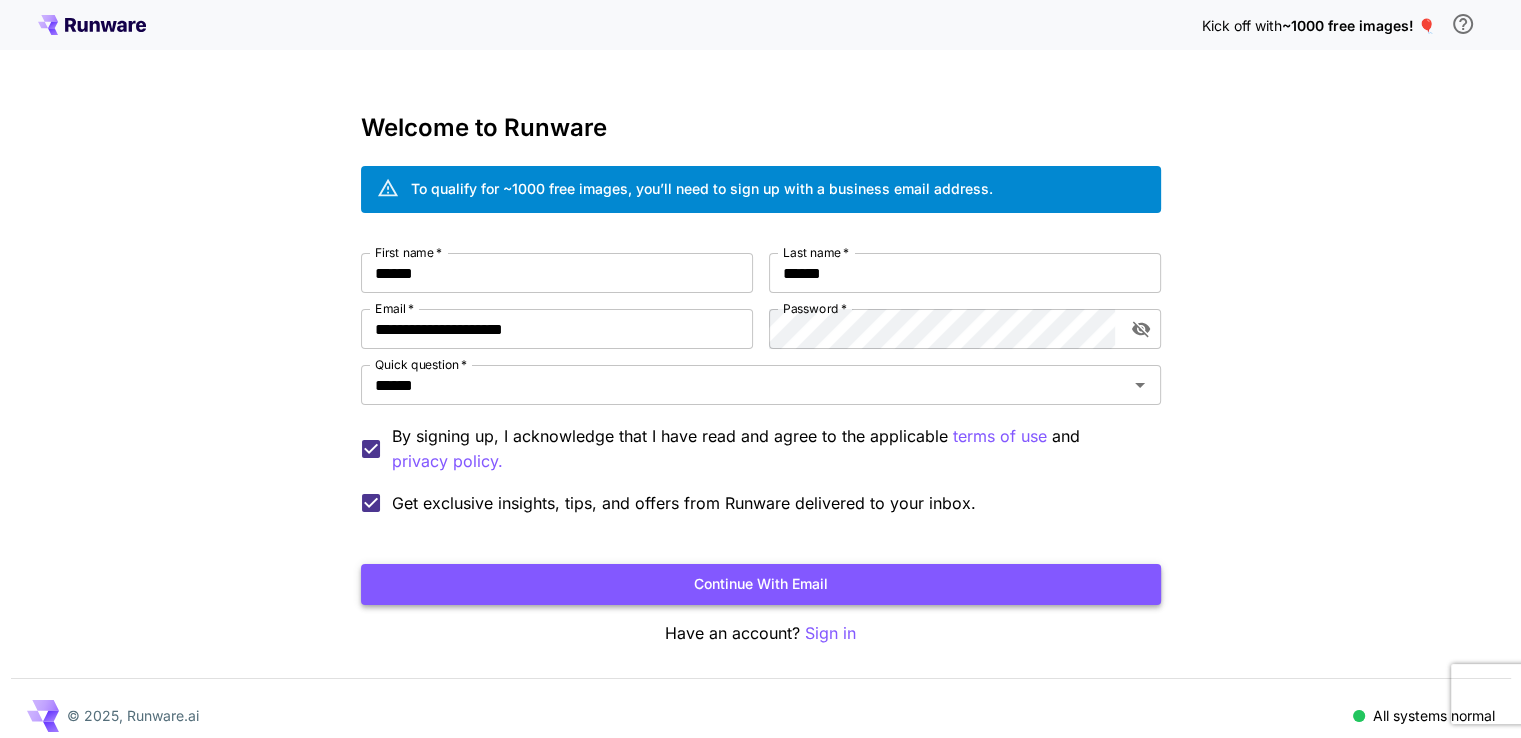 click on "Continue with email" at bounding box center (761, 584) 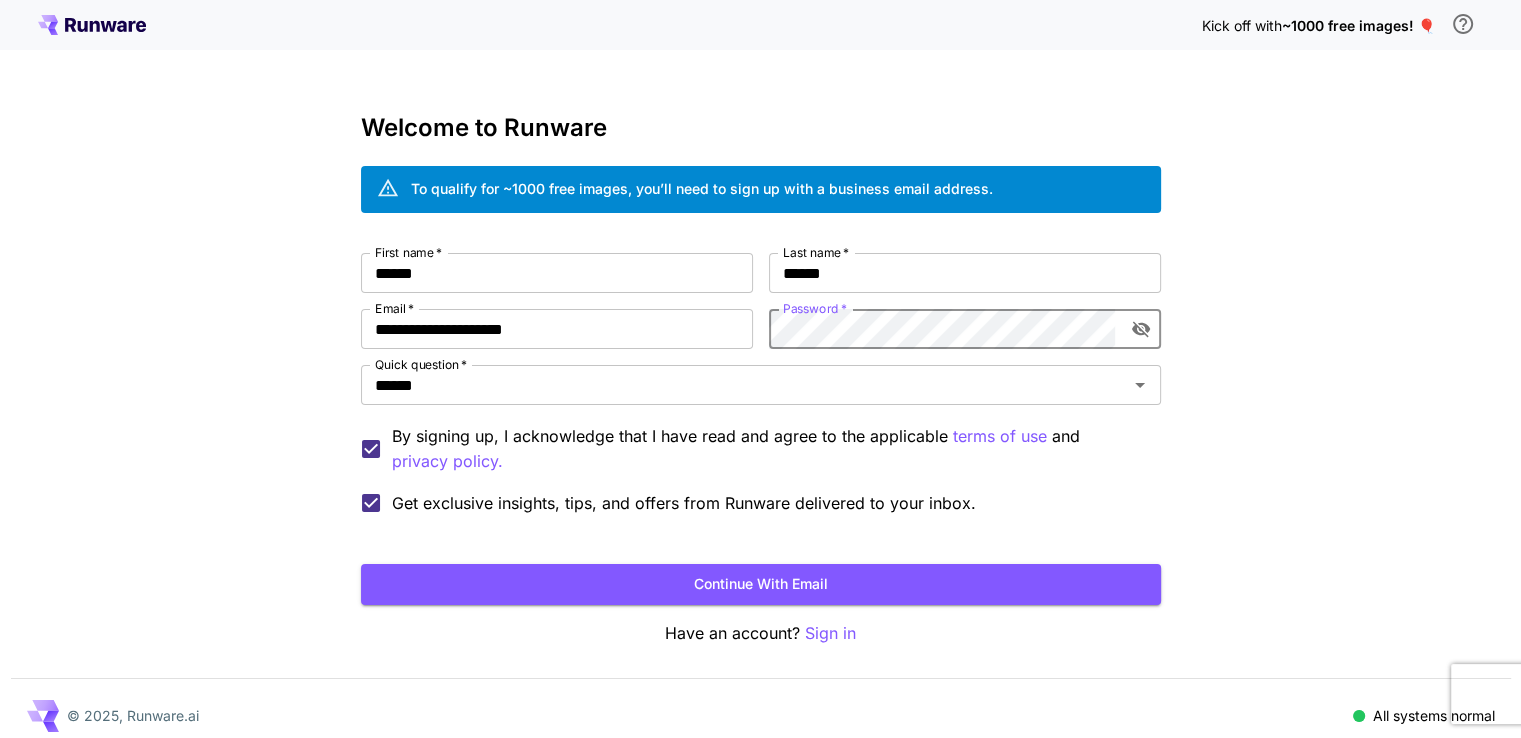 click on "Continue with email" at bounding box center (761, 584) 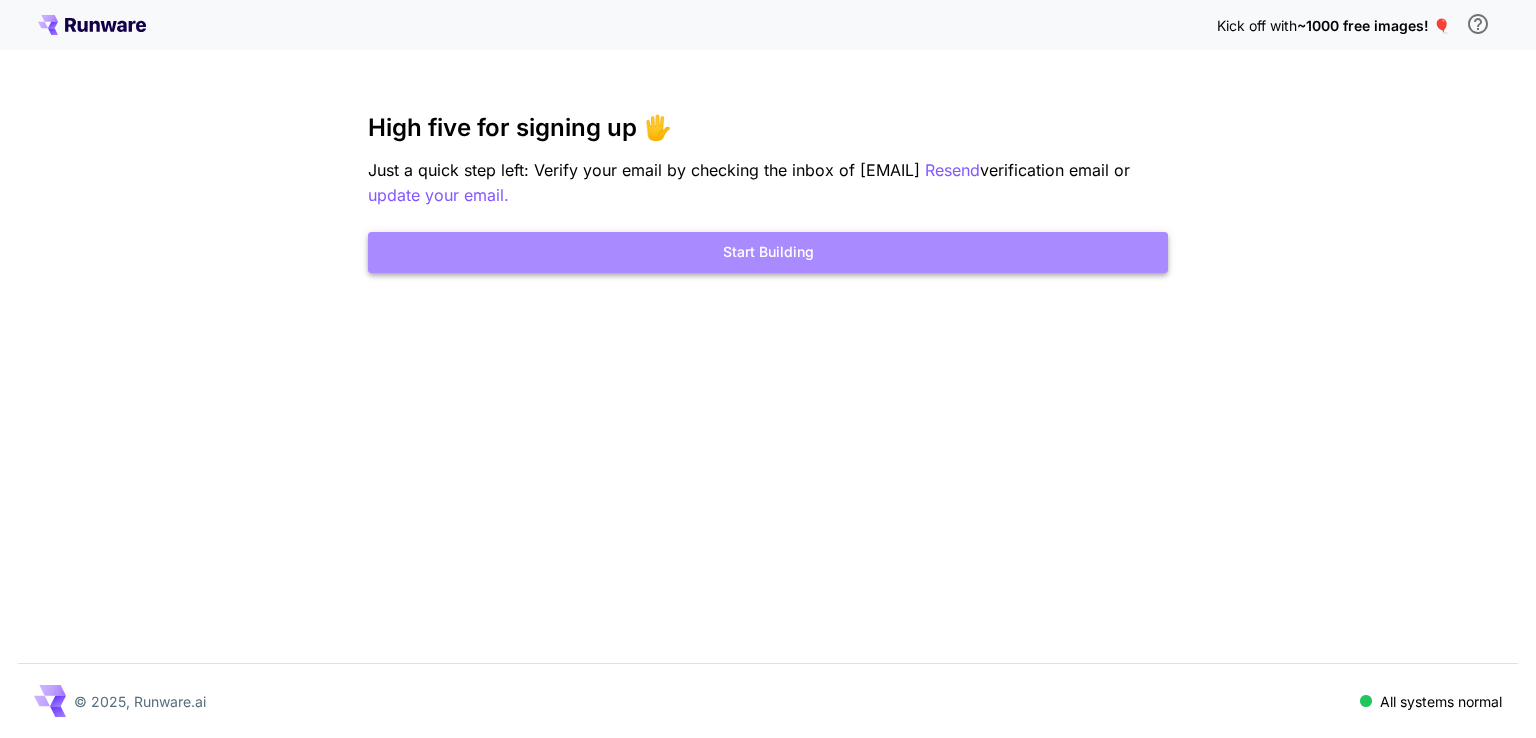 click on "Start Building" at bounding box center [768, 252] 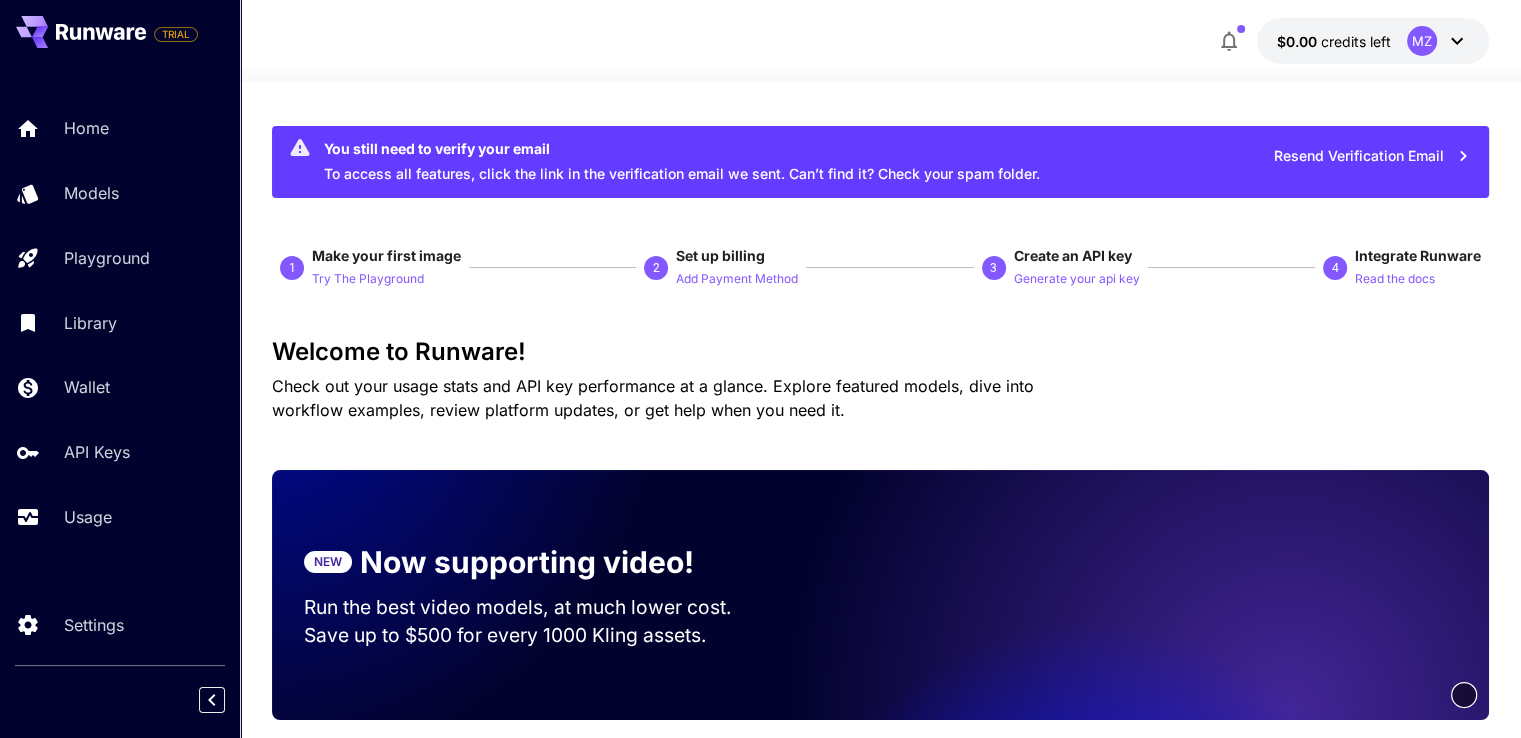 click on "Try The Playground" at bounding box center [368, 278] 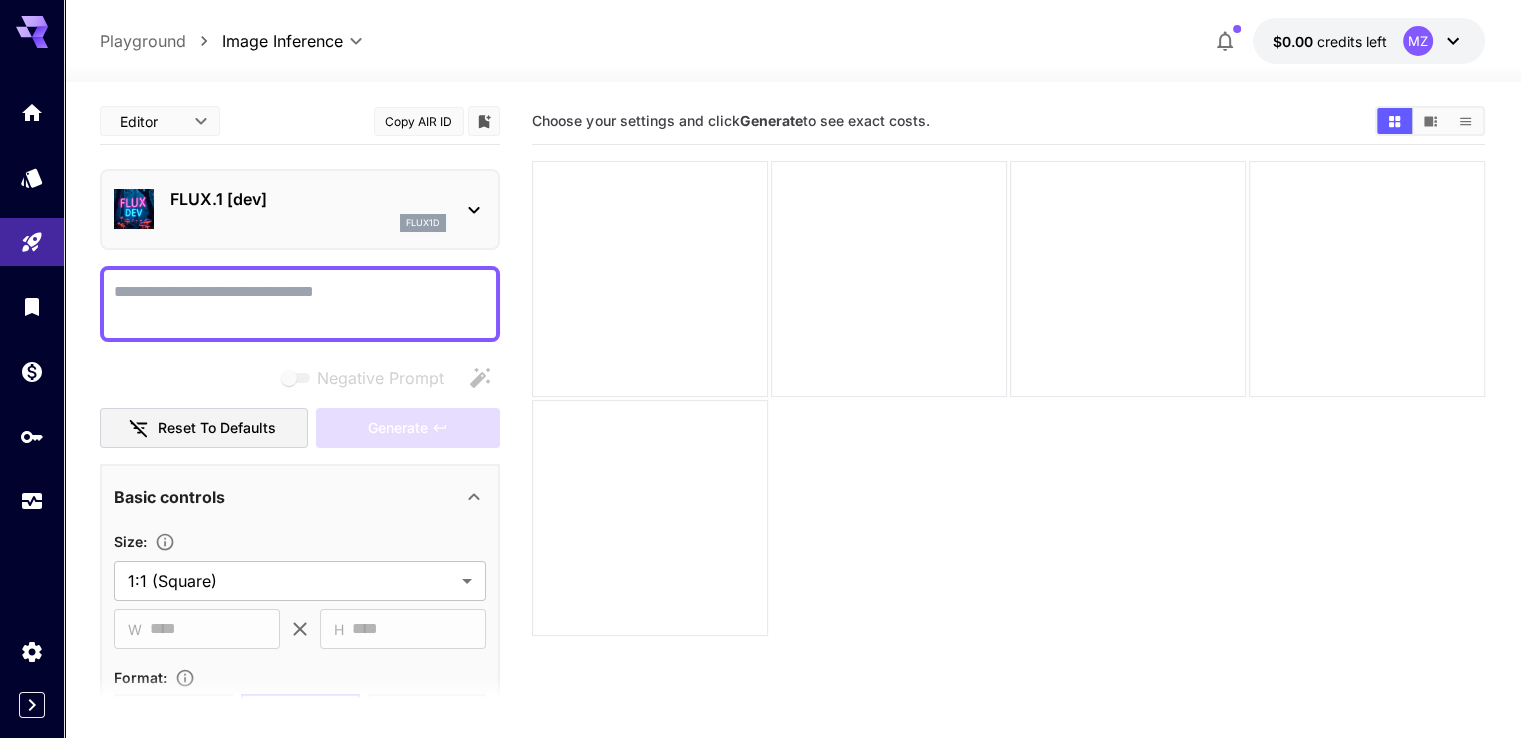click 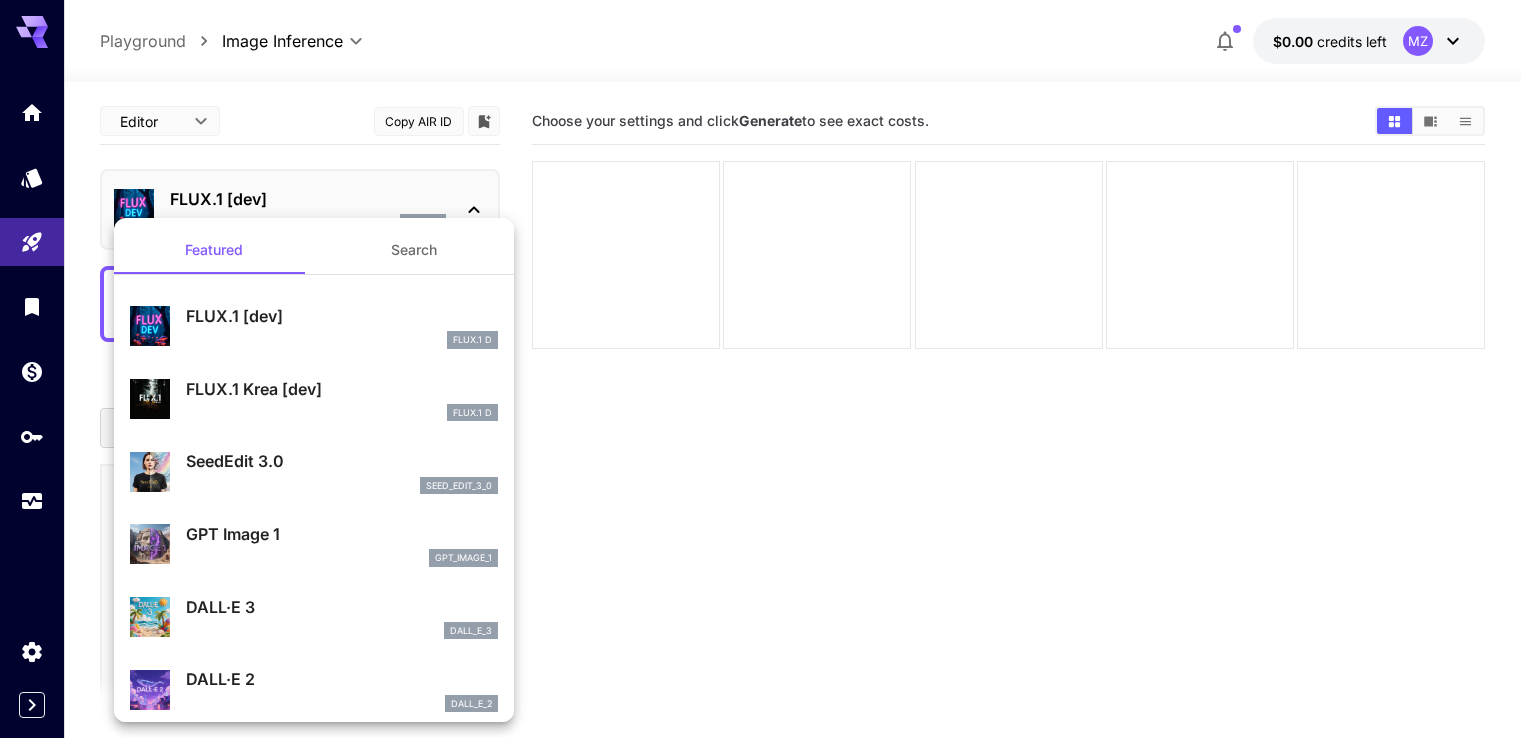 click on "FLUX.1 Krea [dev]" at bounding box center (342, 389) 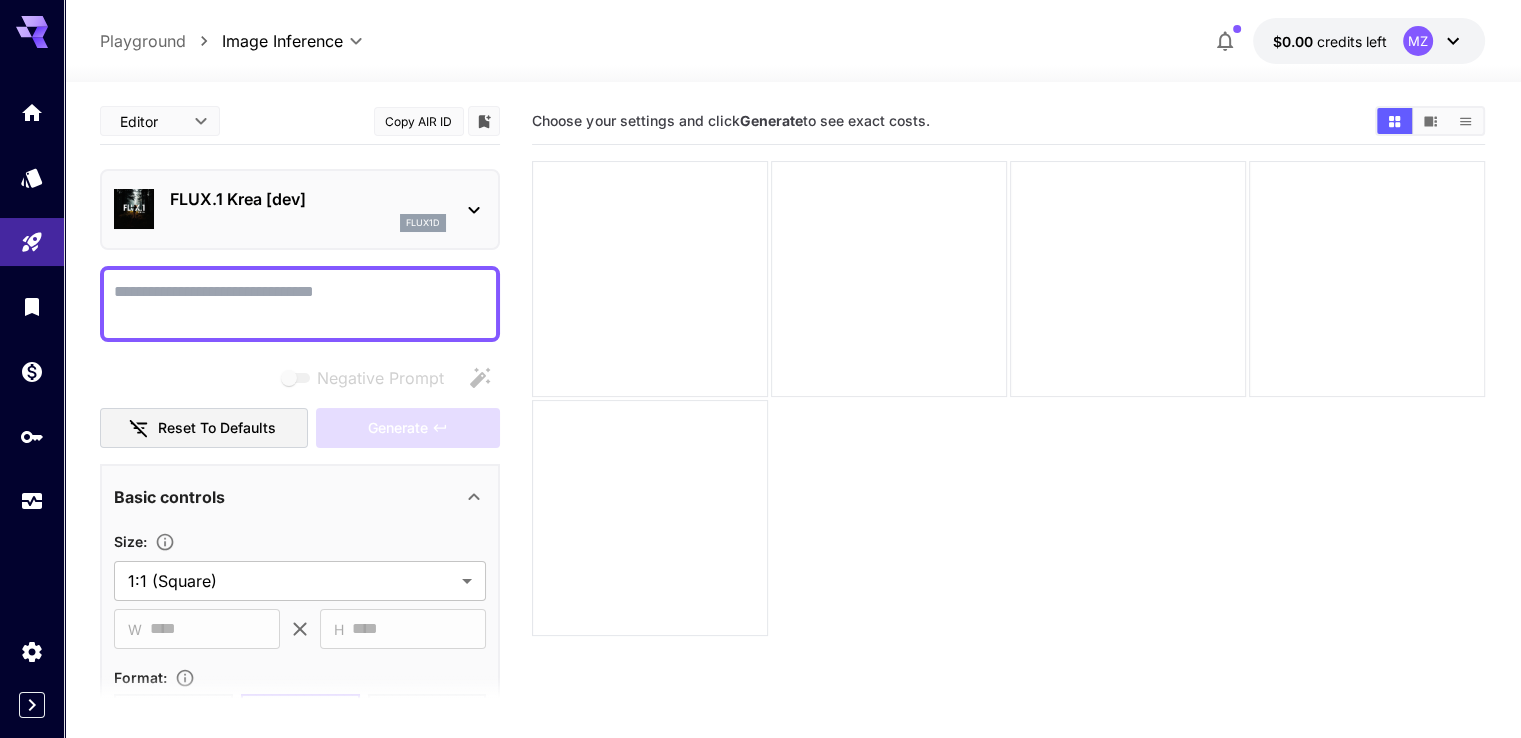 click on "flux1d" at bounding box center [423, 223] 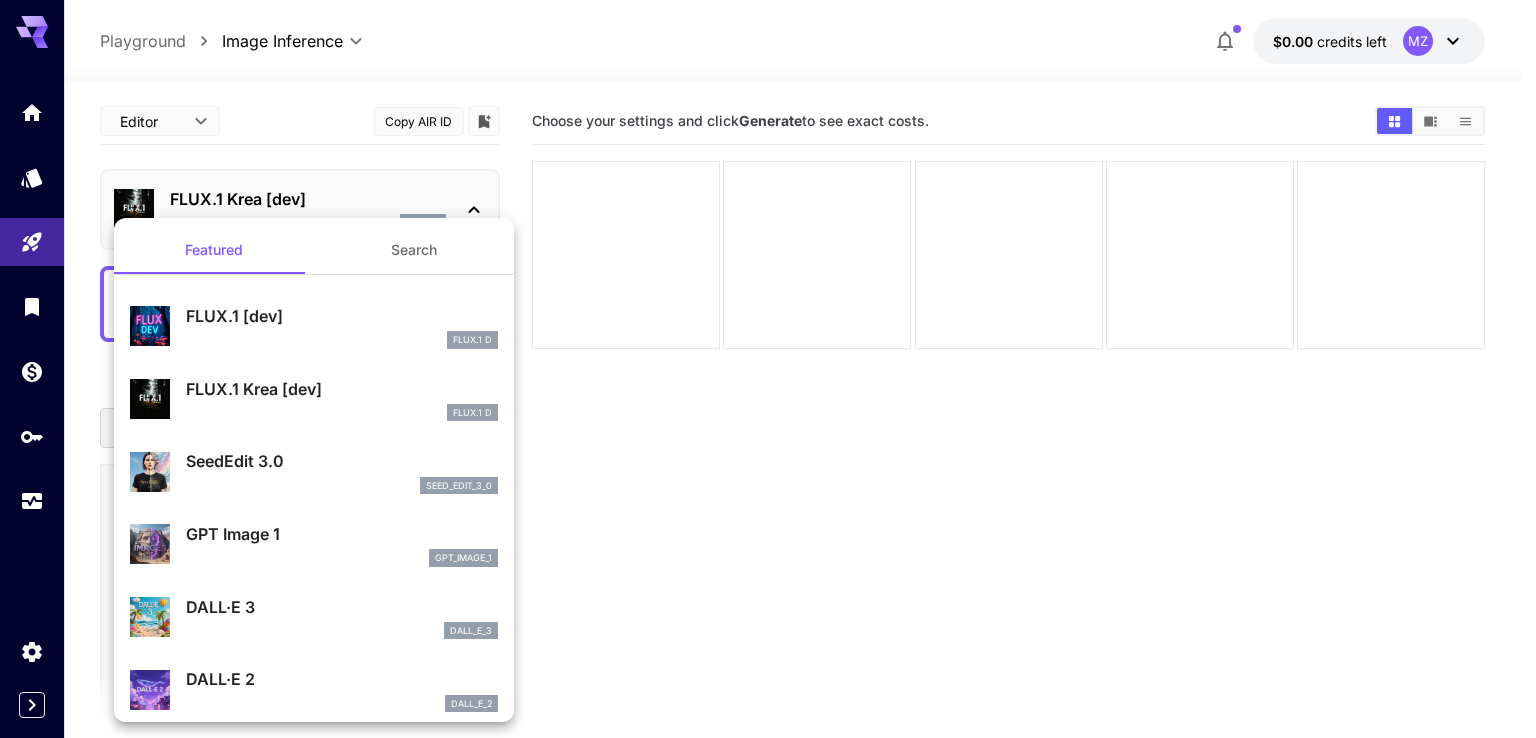 click on "FLUX.1 [dev]" at bounding box center [342, 316] 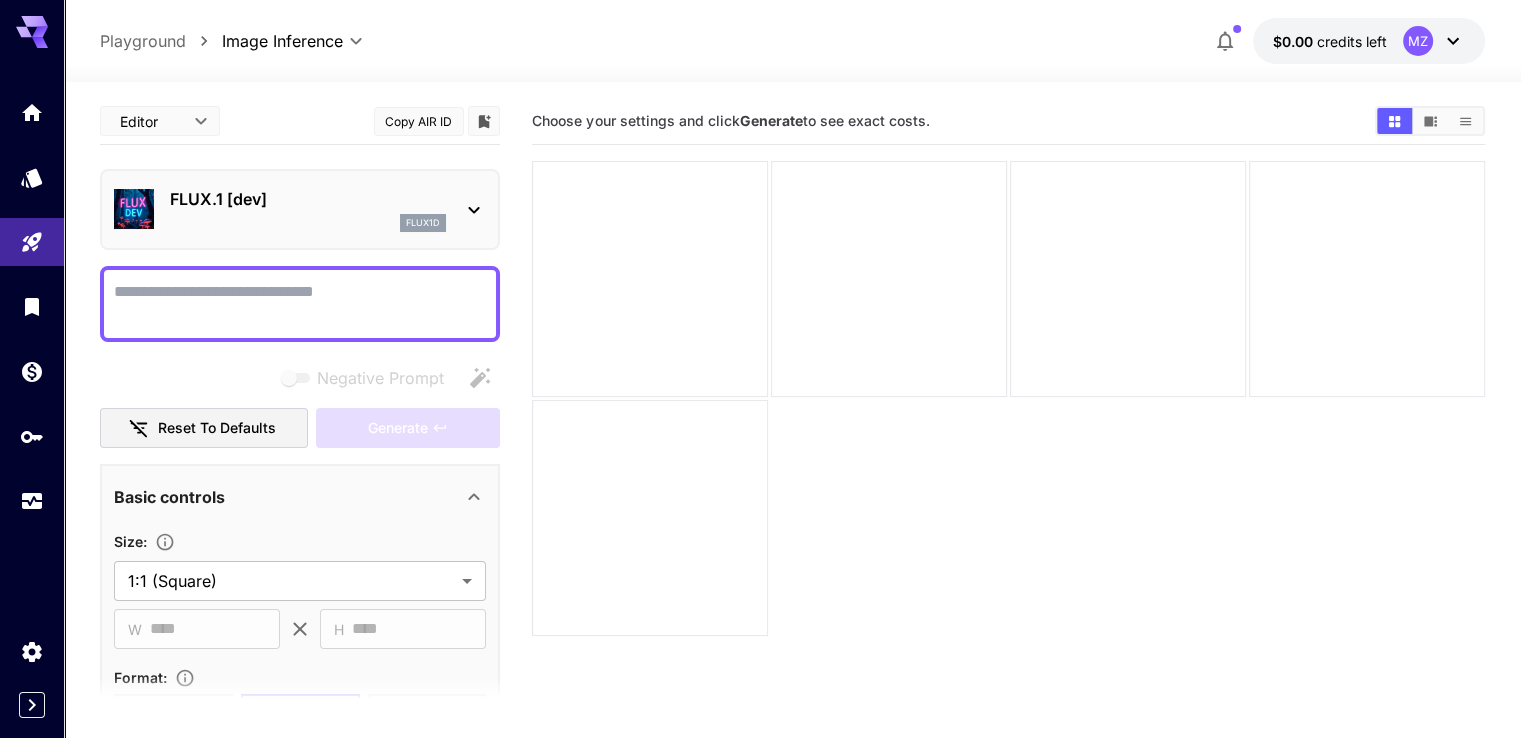 click on "Negative Prompt" at bounding box center (300, 304) 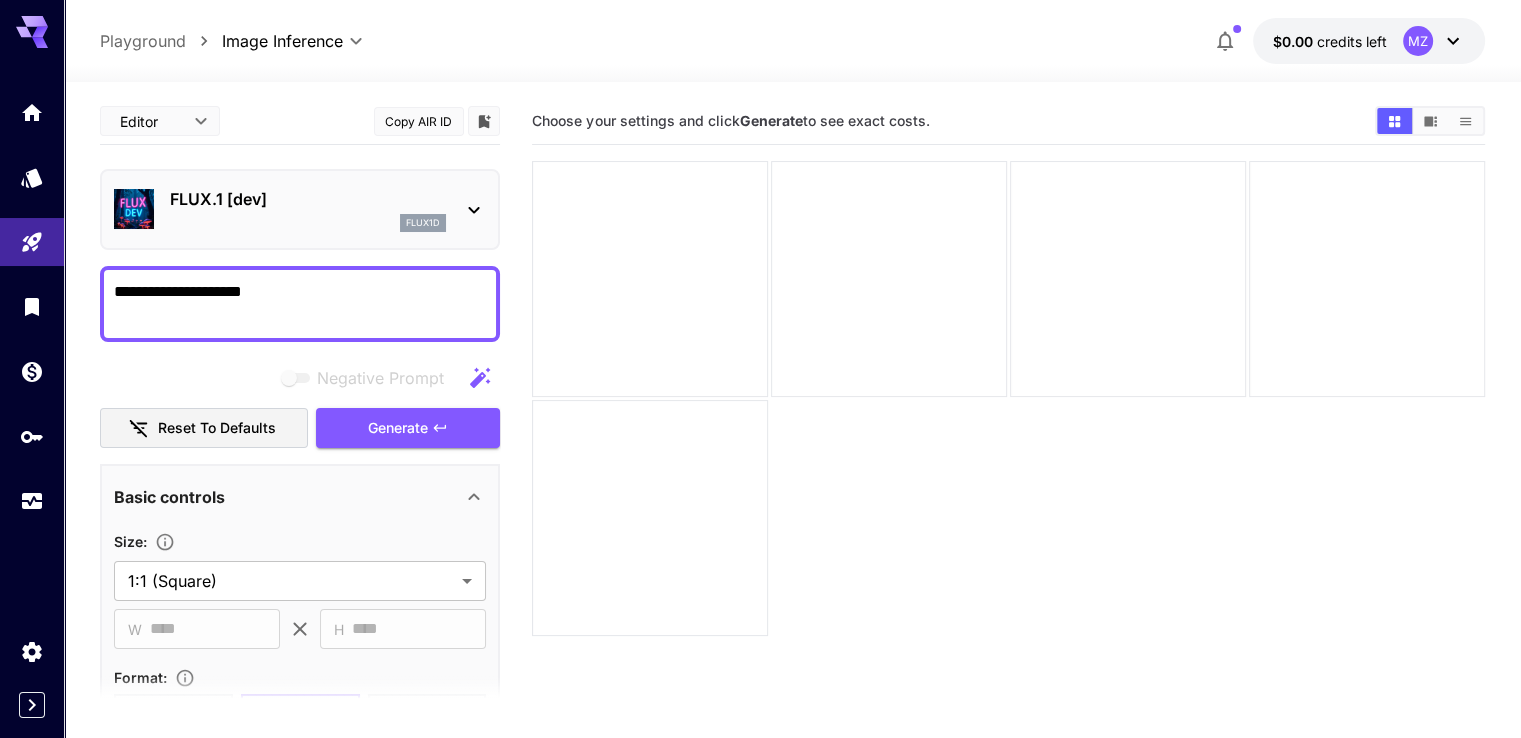 click on "**********" at bounding box center [300, 304] 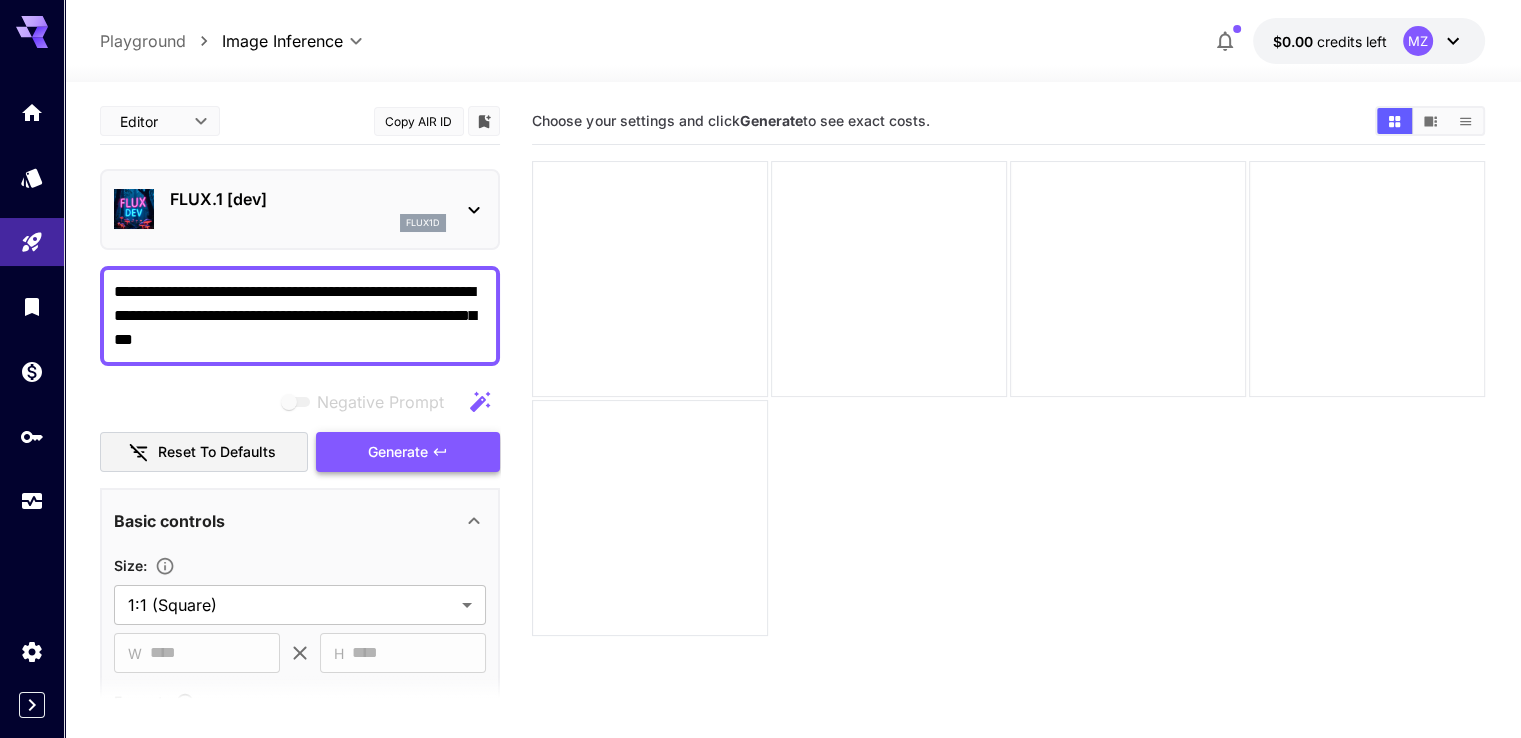 type on "**********" 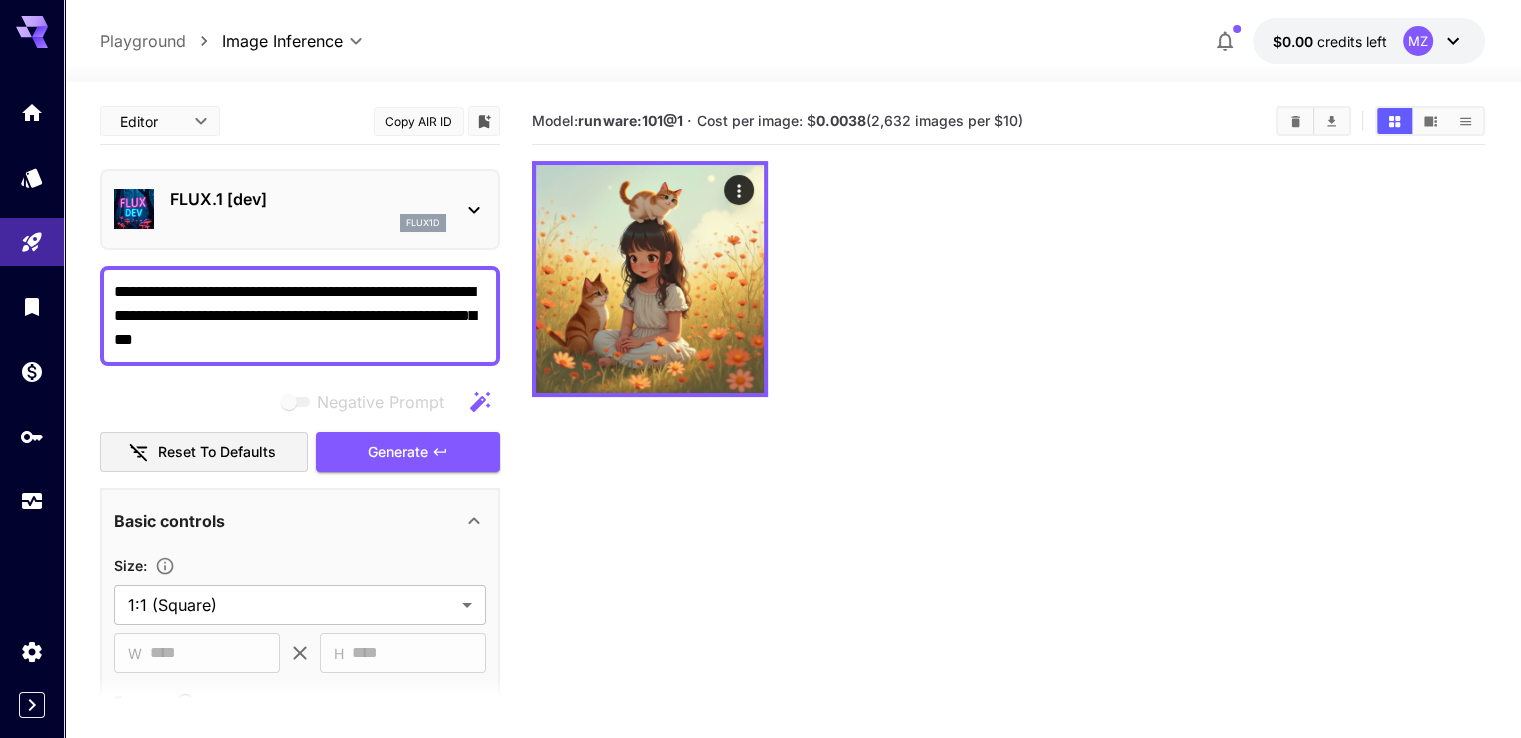 click on "**********" at bounding box center (300, 316) 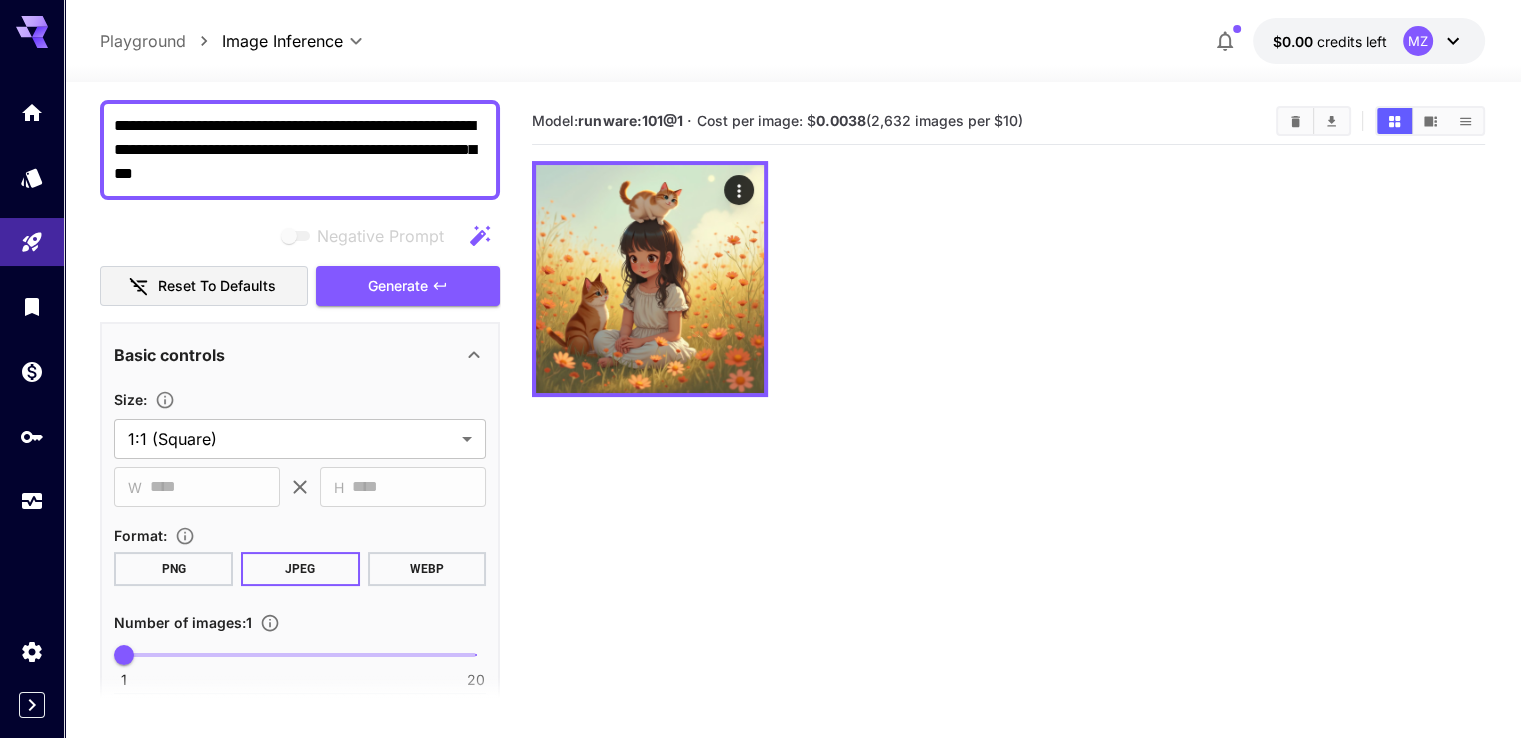 scroll, scrollTop: 200, scrollLeft: 0, axis: vertical 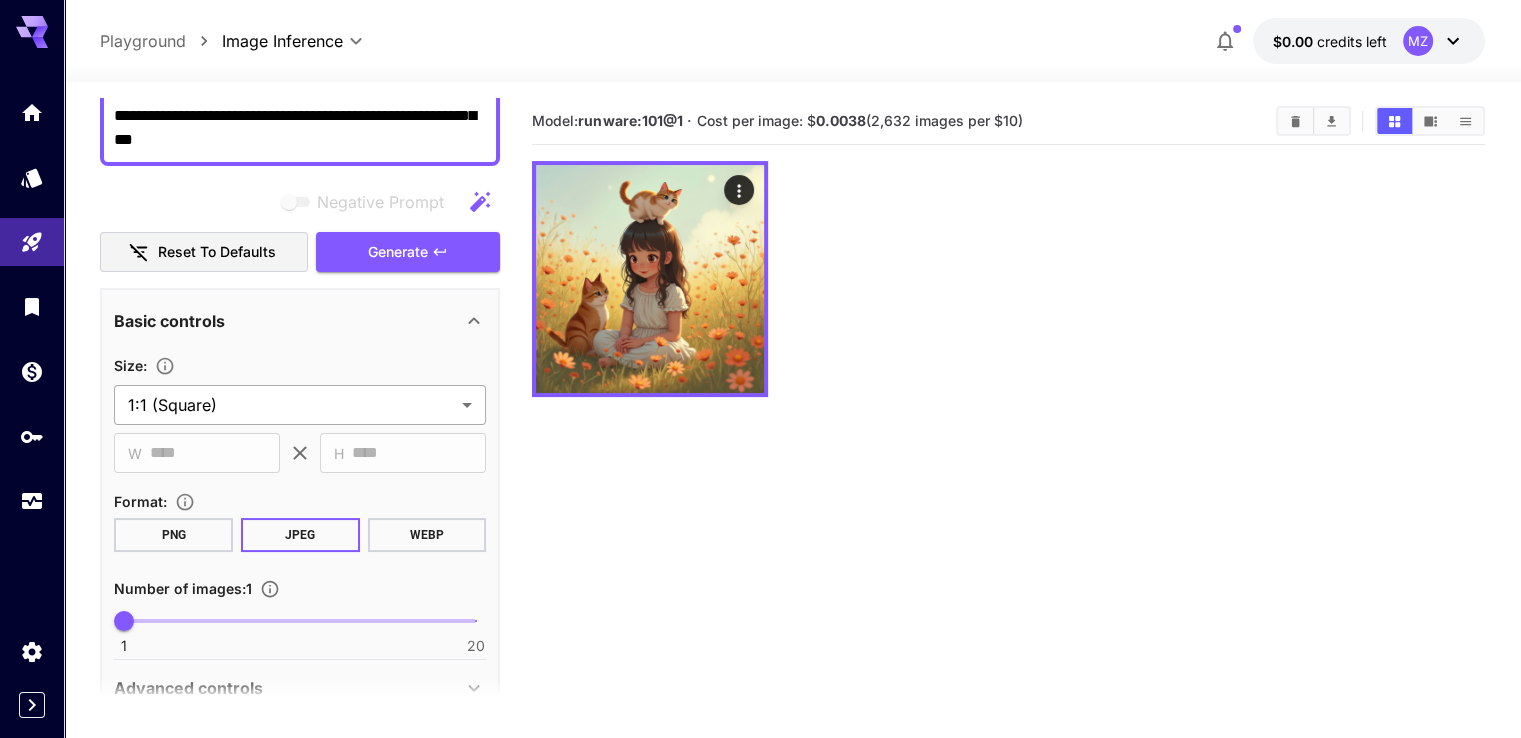 click on "**********" at bounding box center (760, 448) 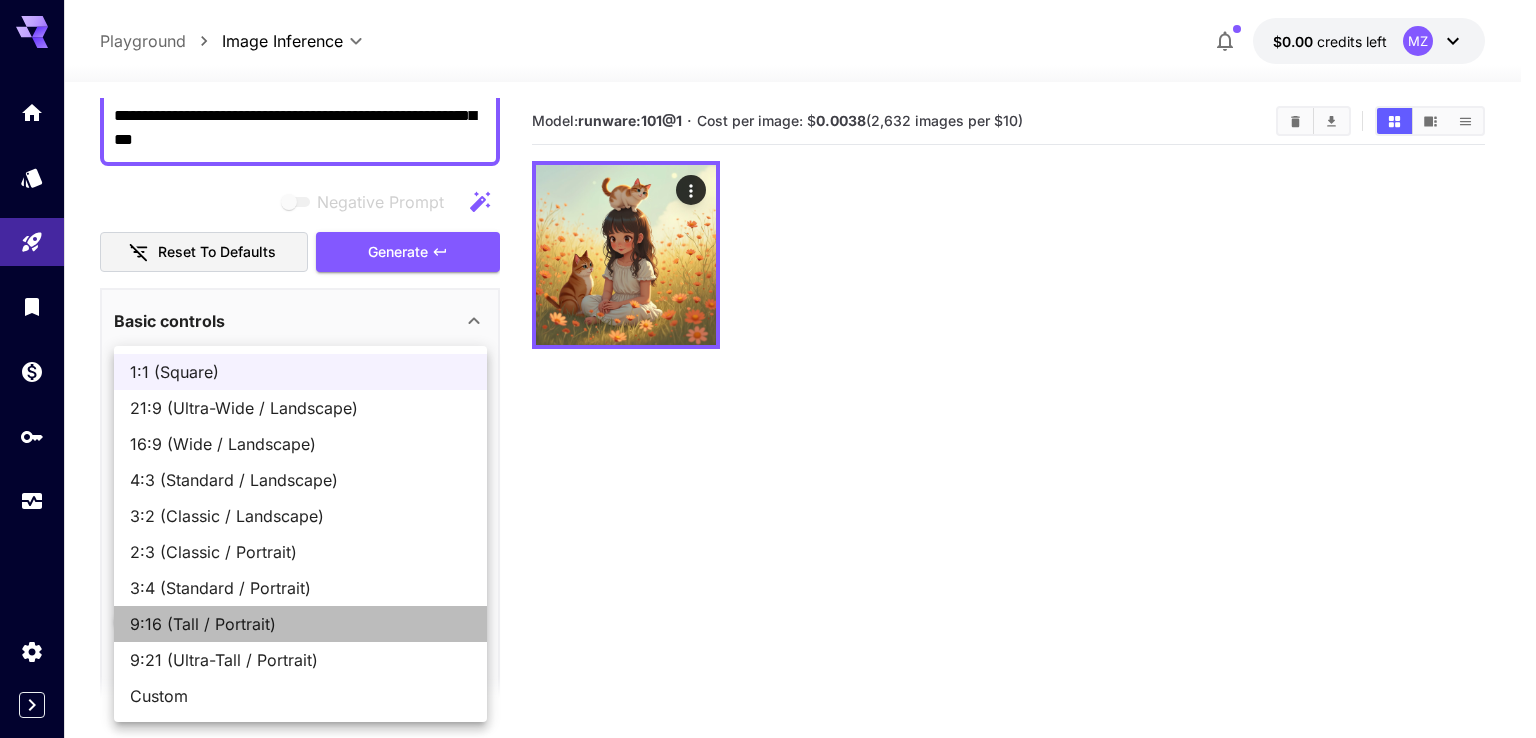 click on "9:16 (Tall / Portrait)" at bounding box center [300, 624] 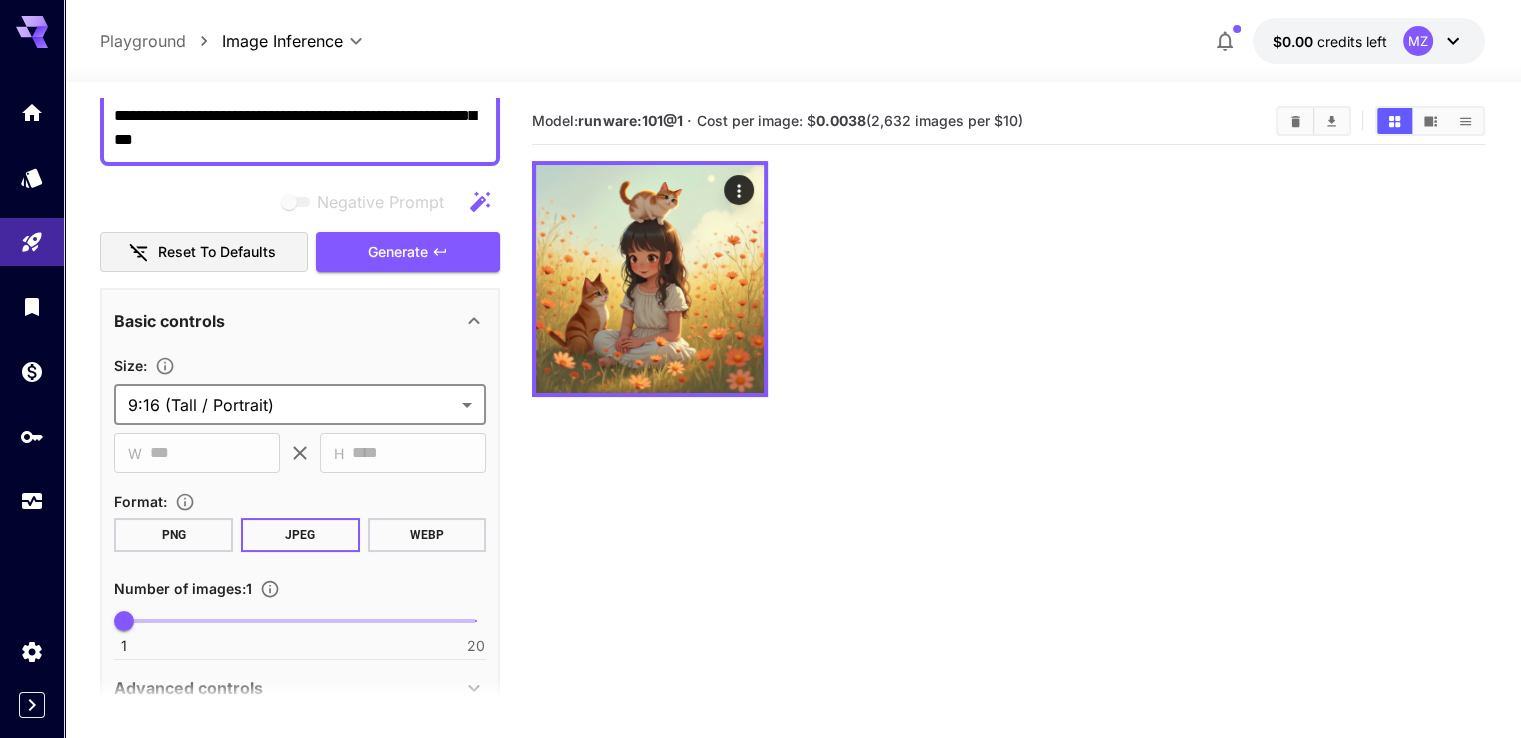 scroll, scrollTop: 400, scrollLeft: 0, axis: vertical 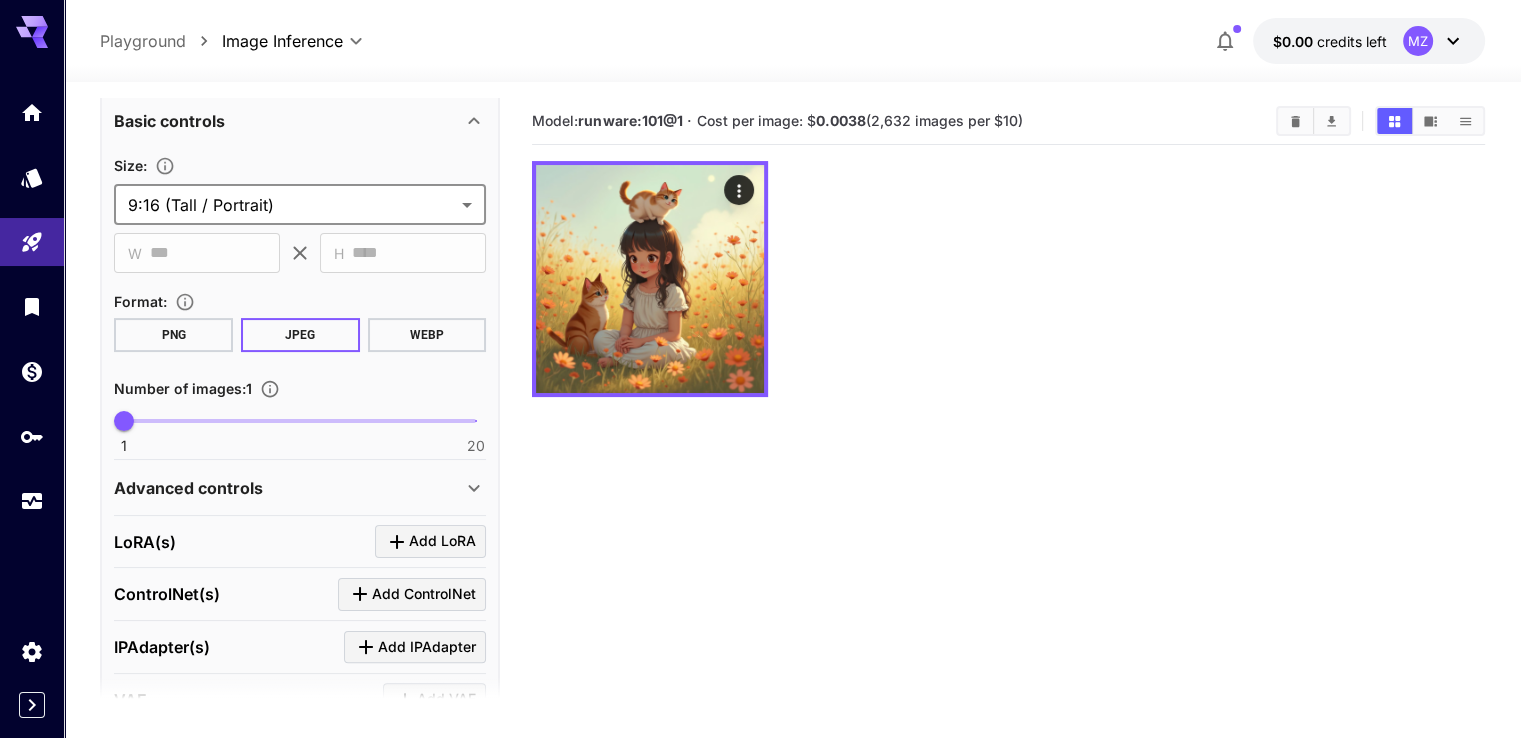 click on "PNG" at bounding box center (173, 335) 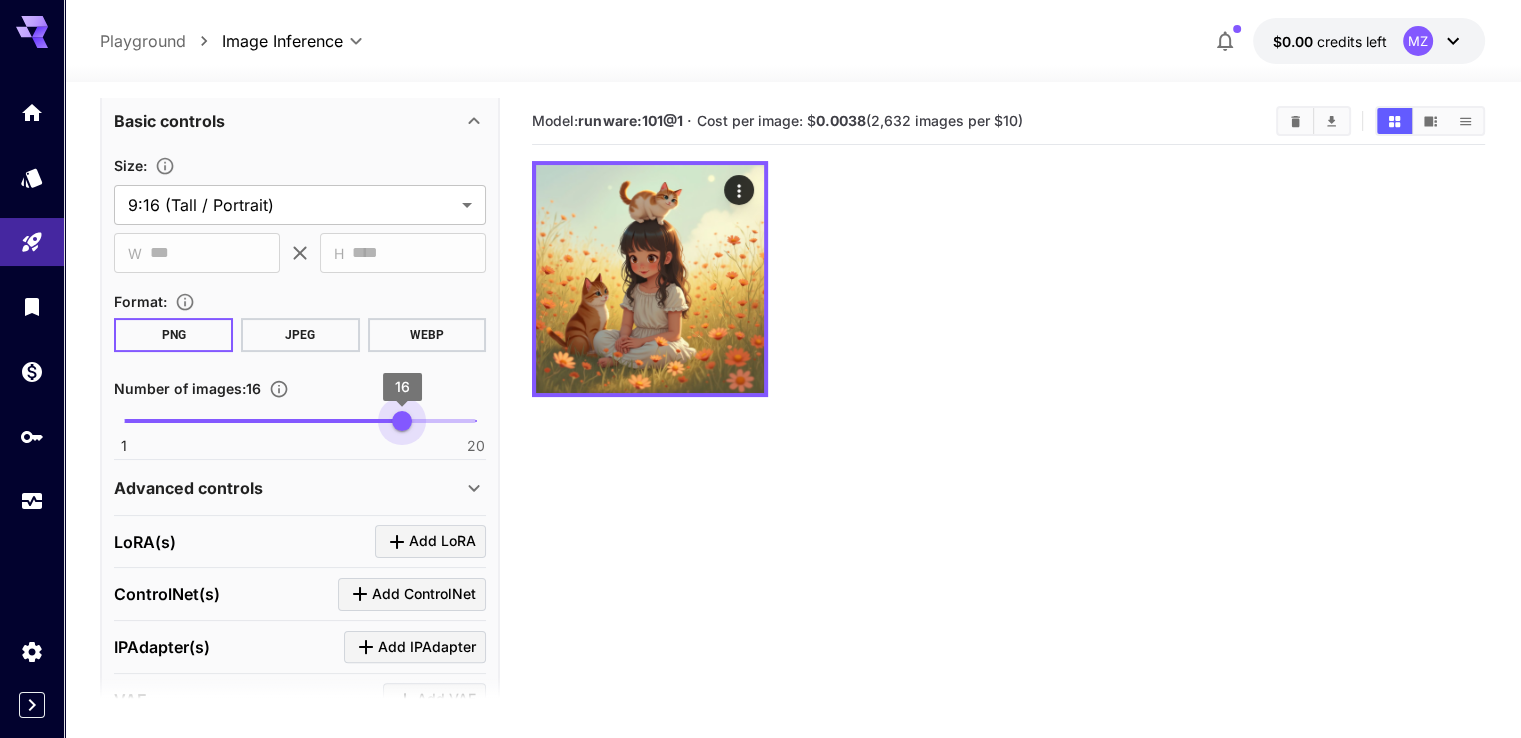 drag, startPoint x: 144, startPoint y: 417, endPoint x: 517, endPoint y: 430, distance: 373.22647 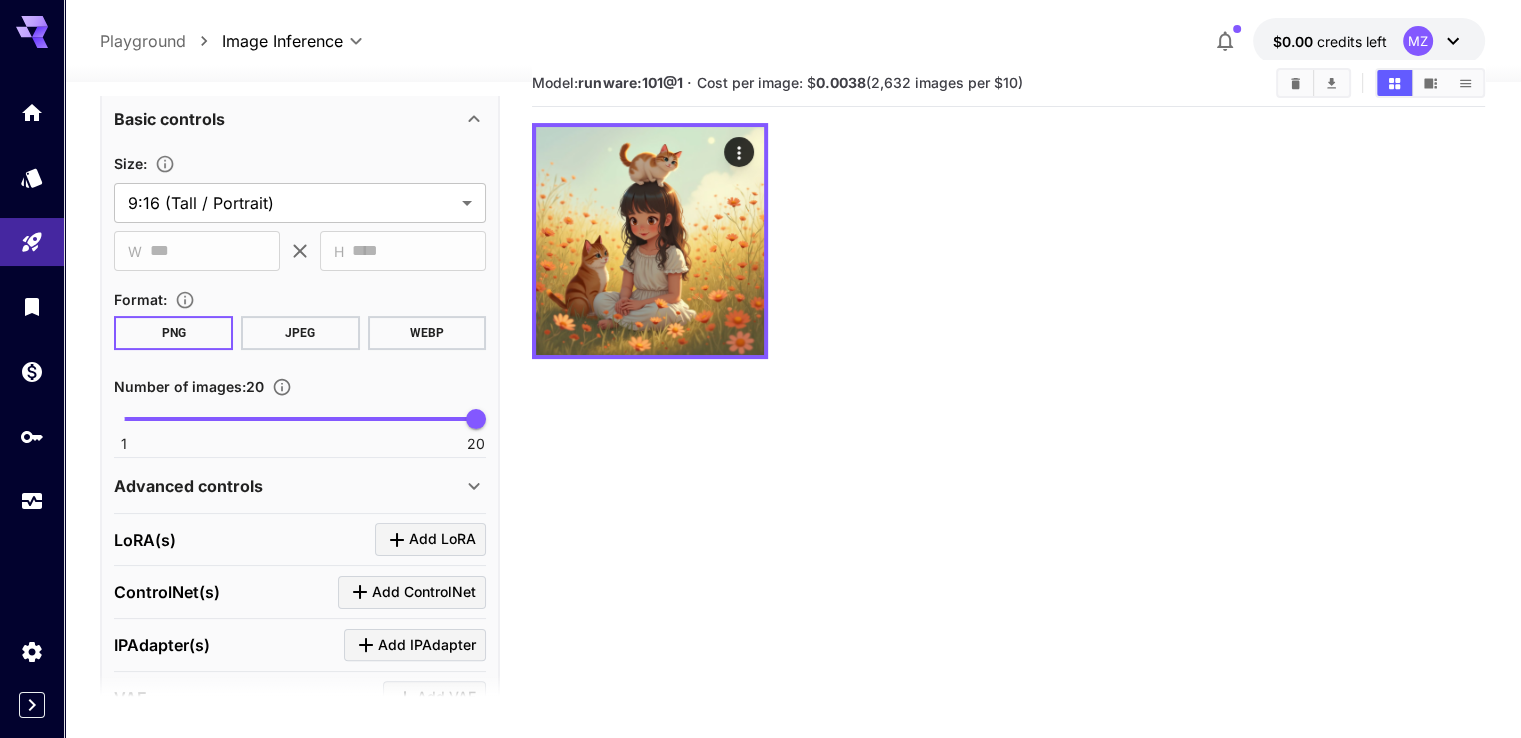 scroll, scrollTop: 0, scrollLeft: 0, axis: both 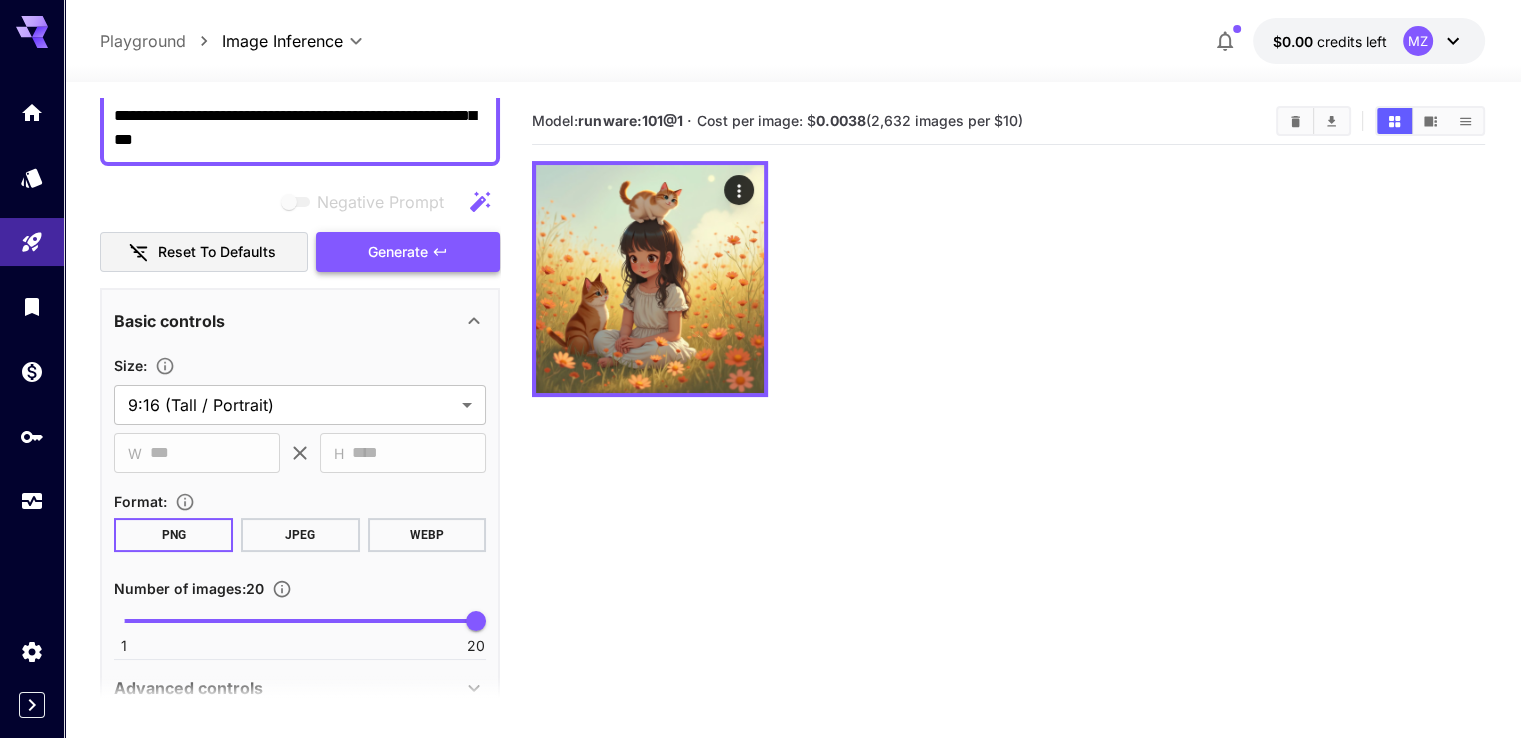 click on "Generate" at bounding box center (408, 252) 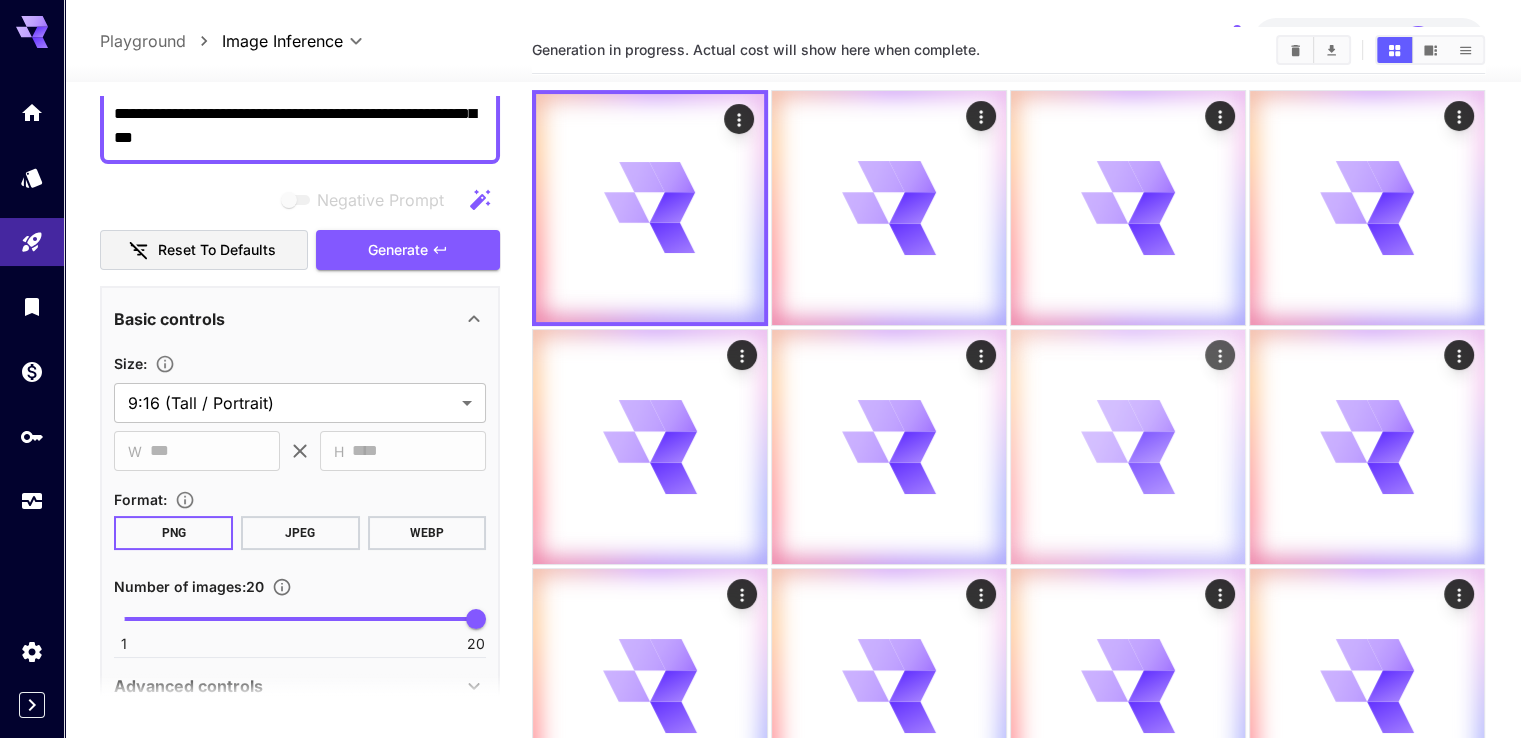 scroll, scrollTop: 0, scrollLeft: 0, axis: both 